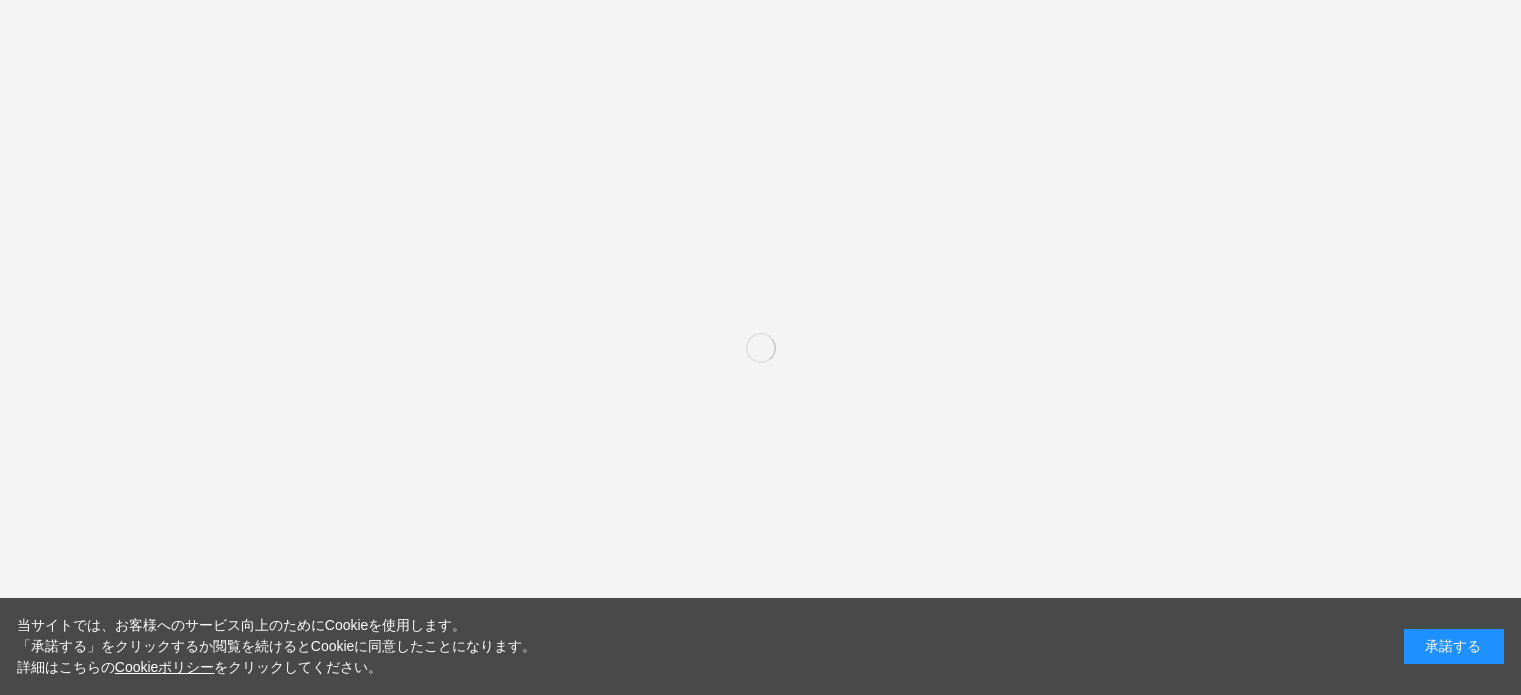 scroll, scrollTop: 0, scrollLeft: 0, axis: both 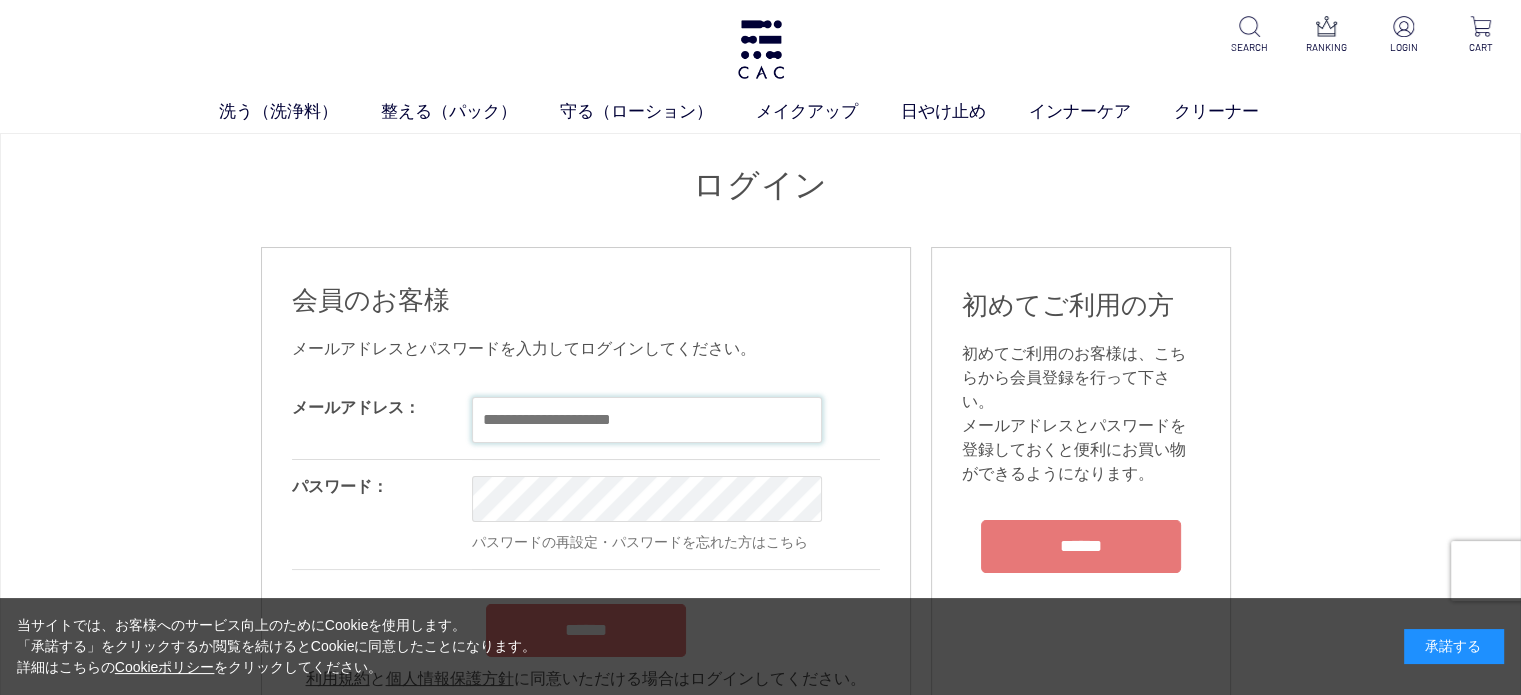 click at bounding box center [647, 420] 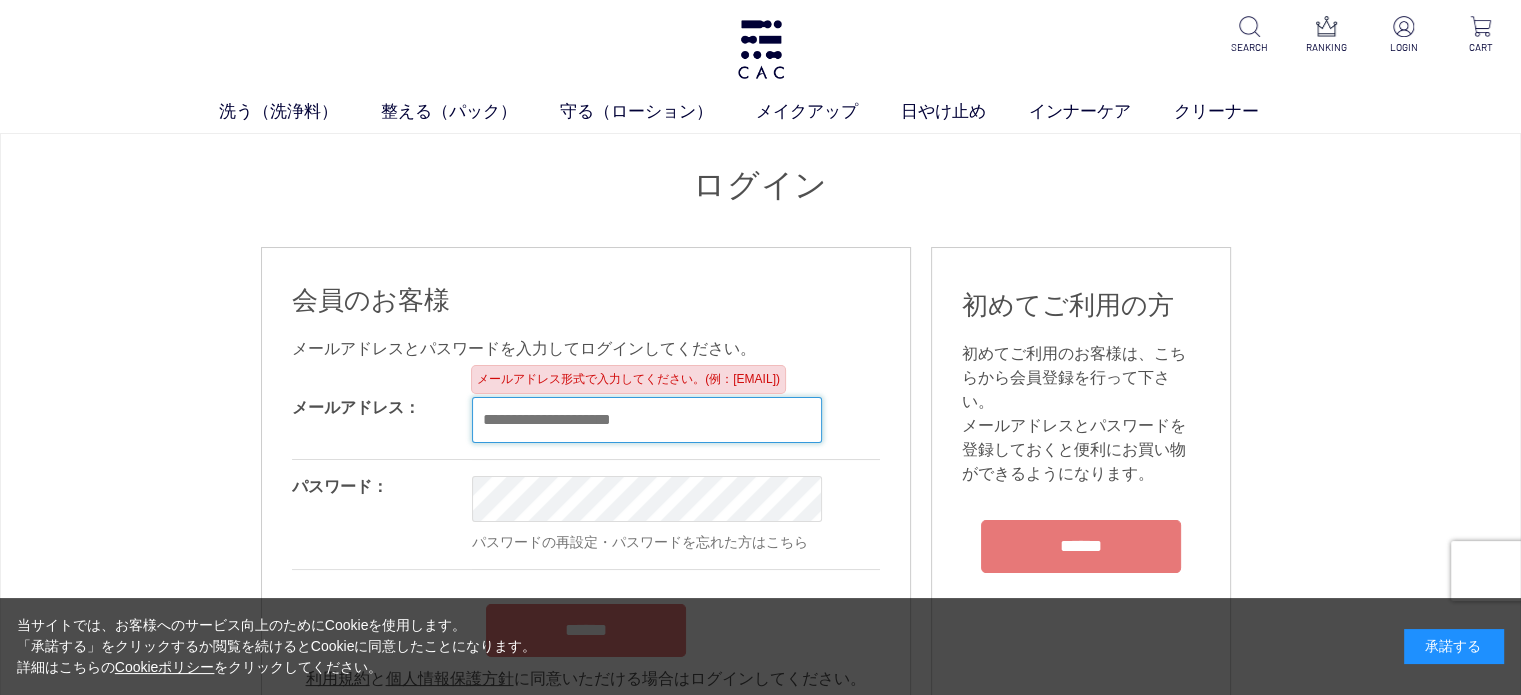 type on "**********" 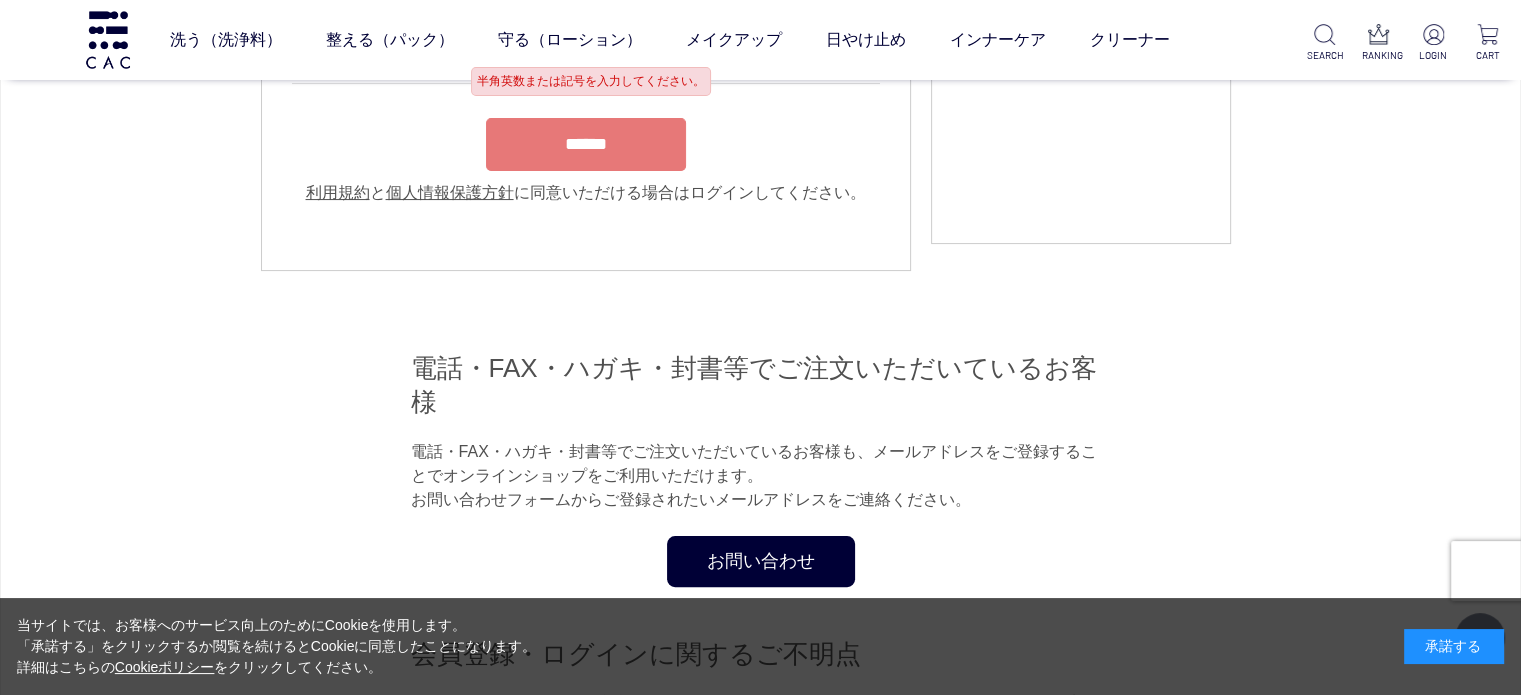 scroll, scrollTop: 400, scrollLeft: 0, axis: vertical 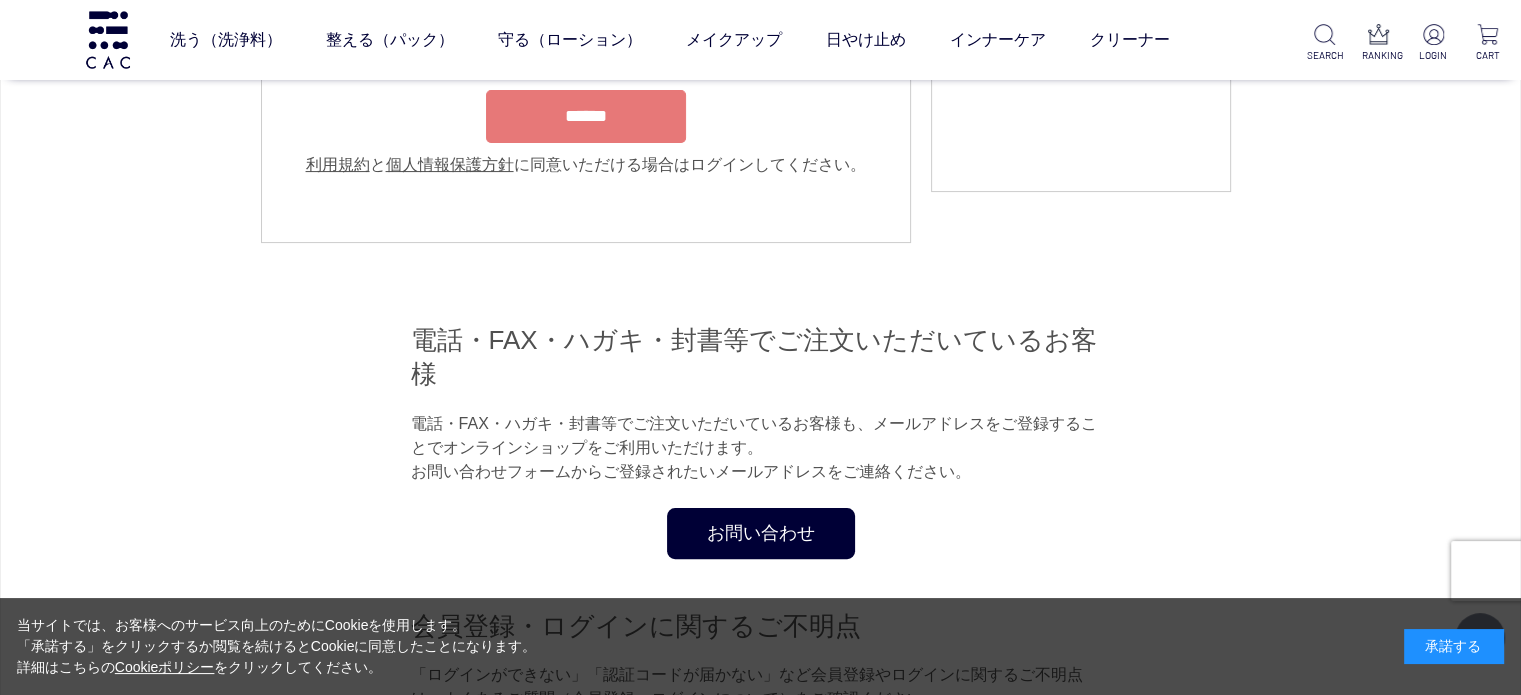 click on "******" at bounding box center (586, 116) 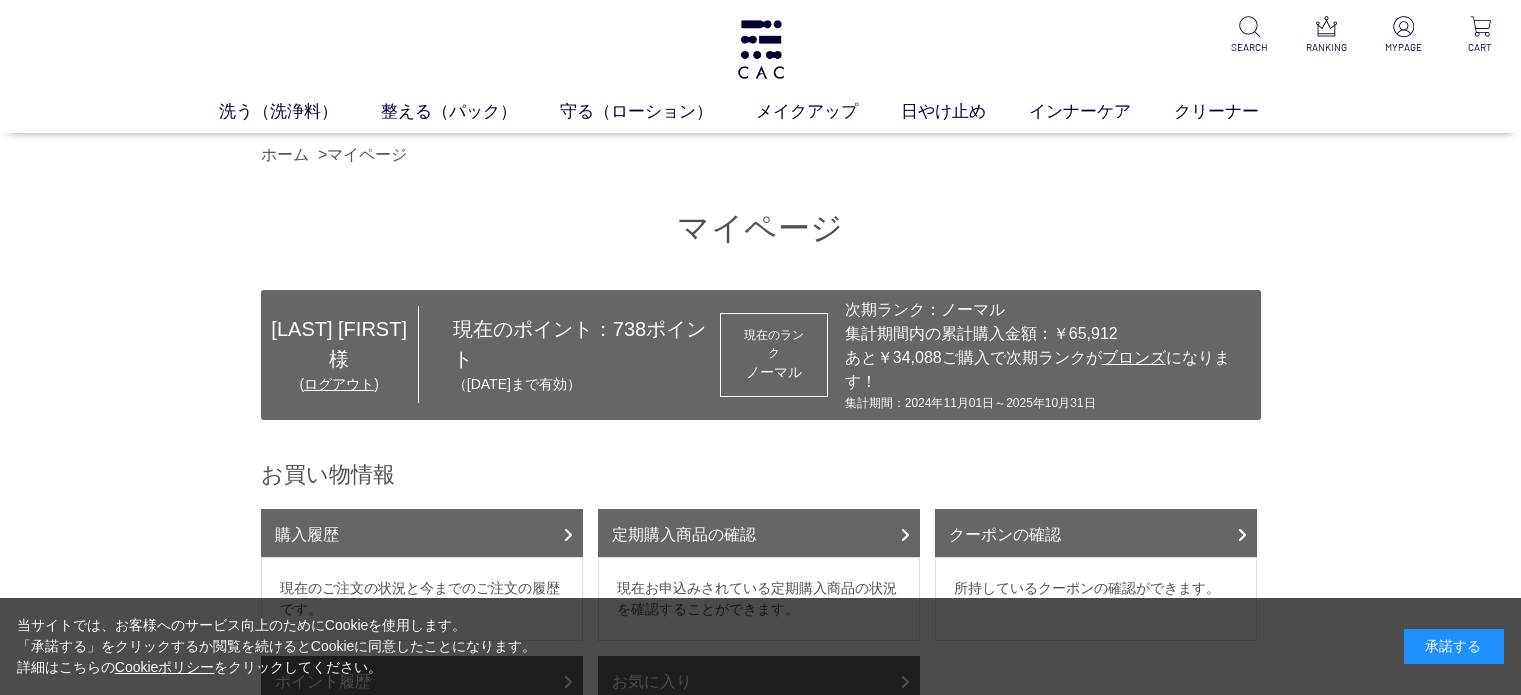 scroll, scrollTop: 0, scrollLeft: 0, axis: both 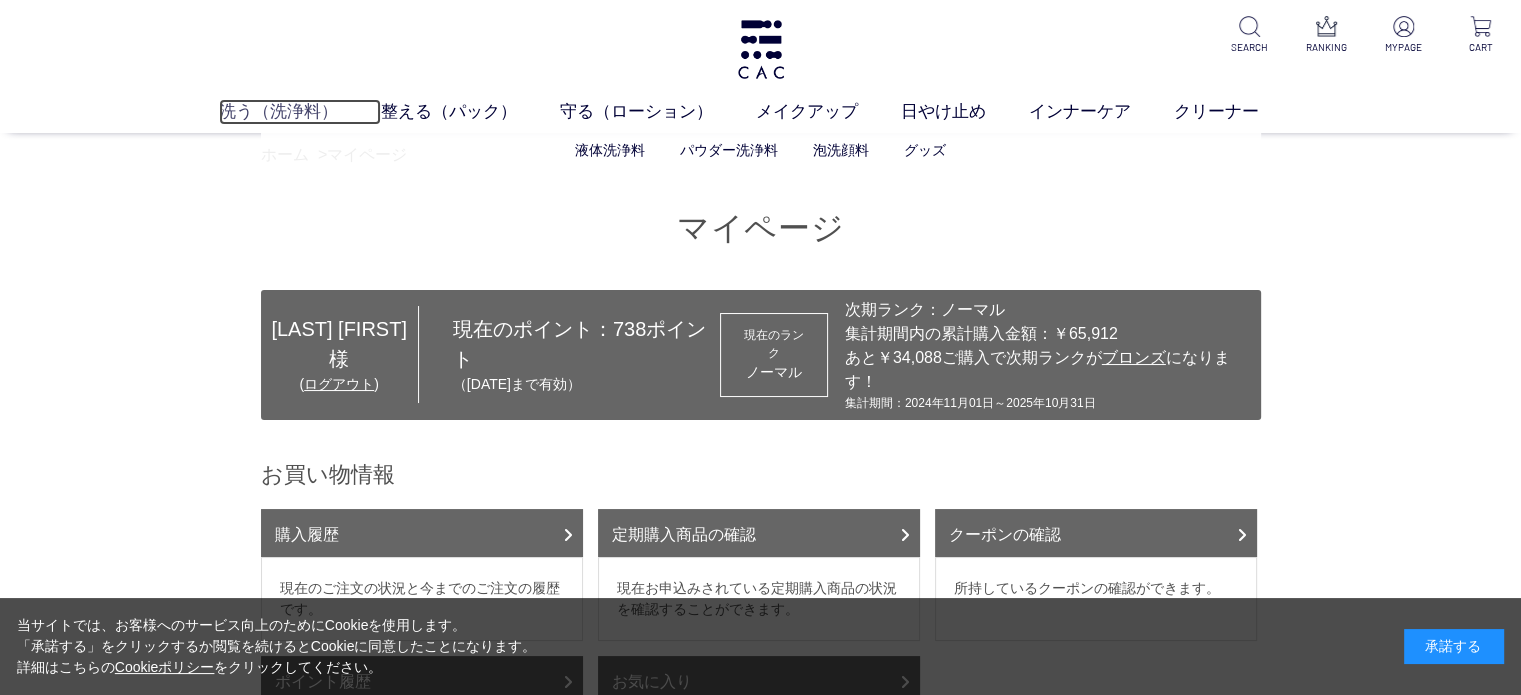 click on "洗う（洗浄料）" at bounding box center (300, 112) 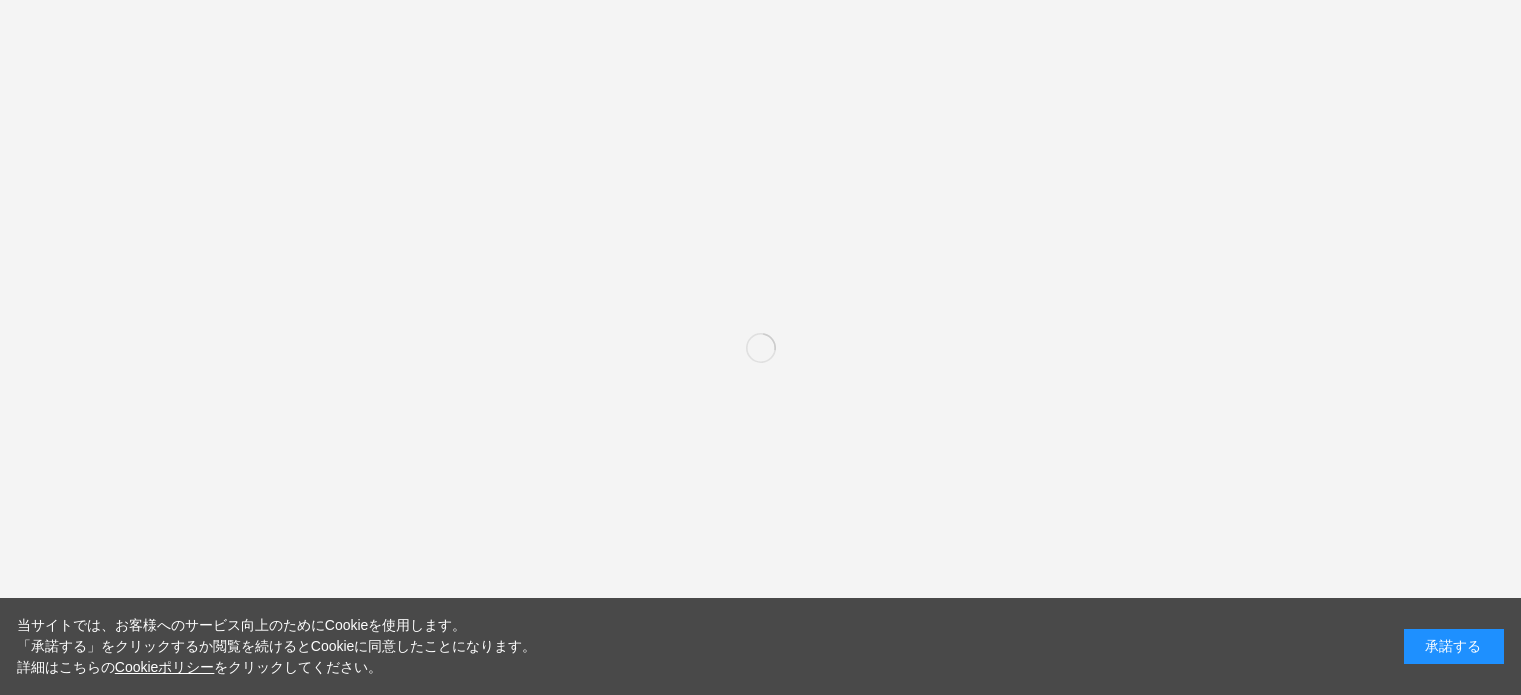 scroll, scrollTop: 0, scrollLeft: 0, axis: both 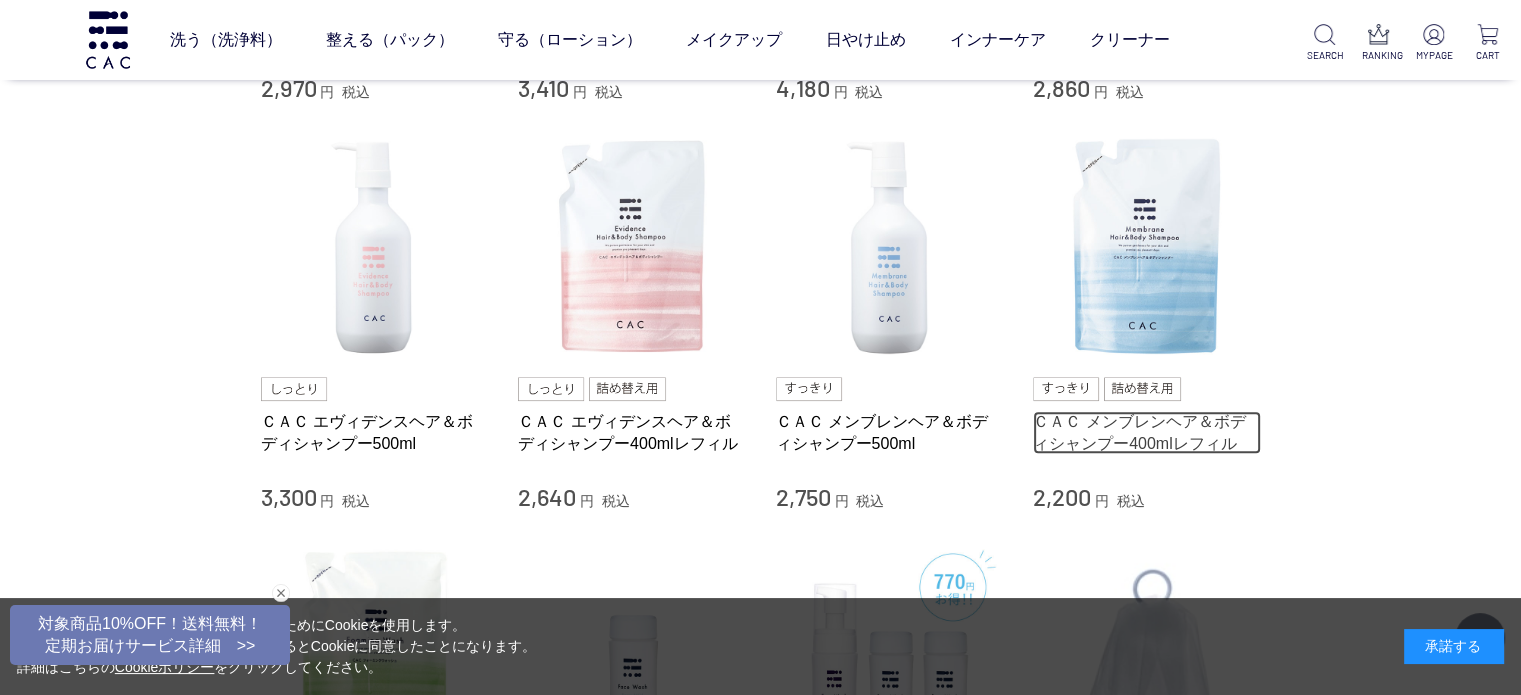 click on "ＣＡＣ メンブレンヘア＆ボディシャンプー400mlレフィル" at bounding box center [1147, 432] 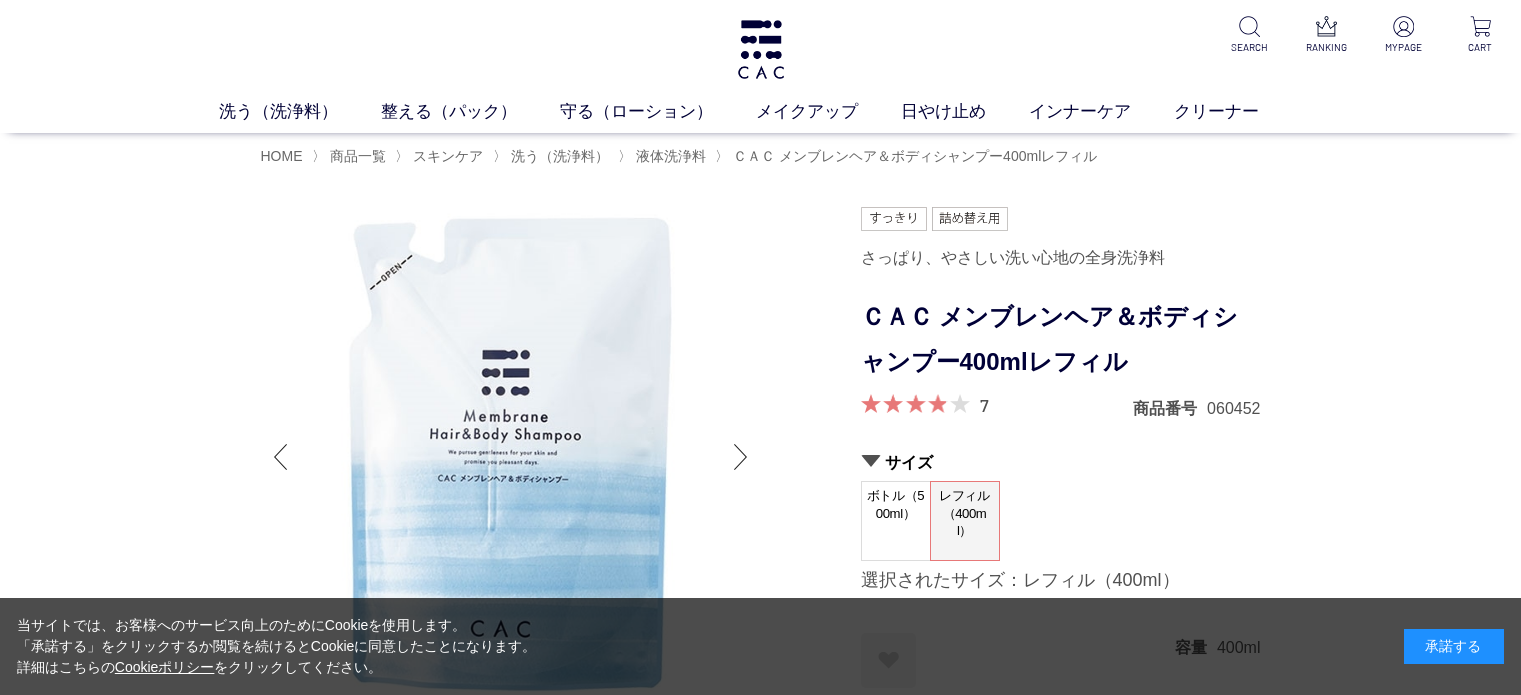 scroll, scrollTop: 0, scrollLeft: 0, axis: both 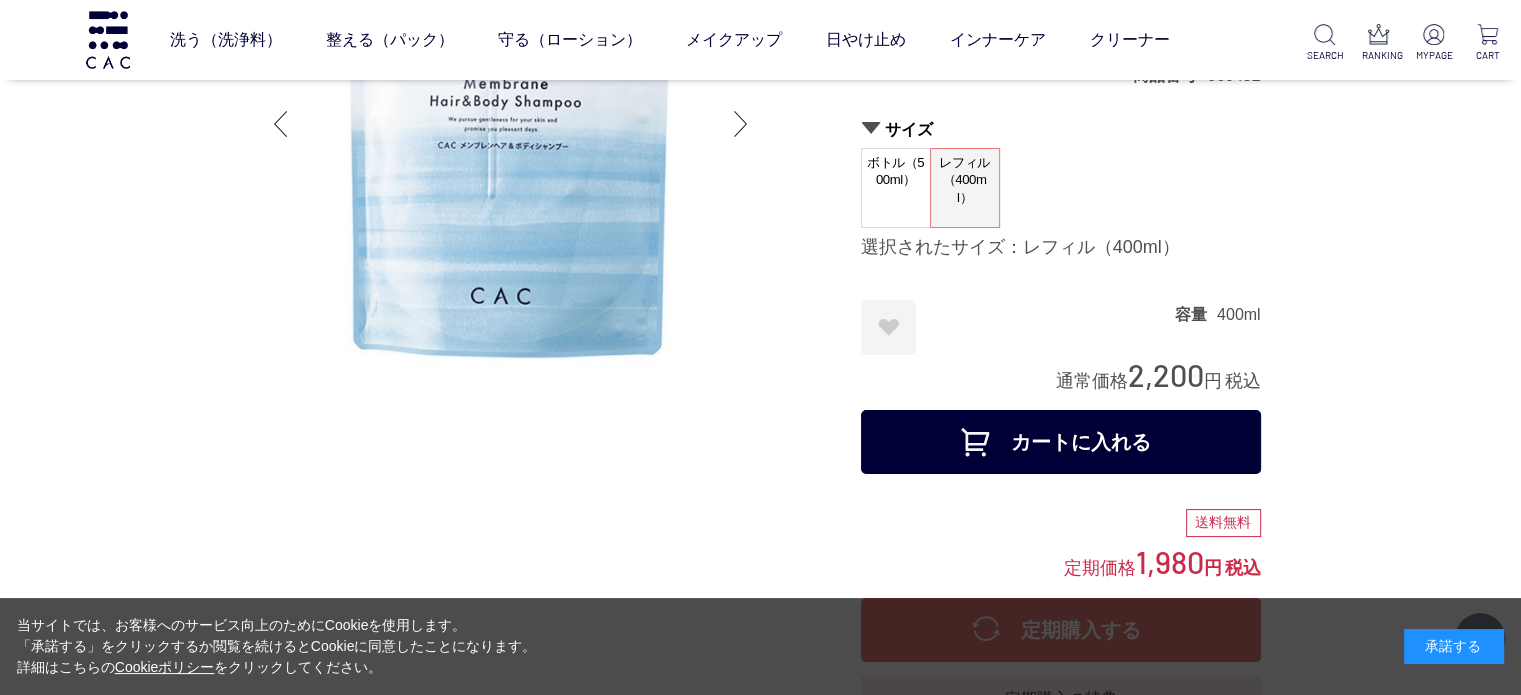 click on "カートに入れる" at bounding box center (1061, 442) 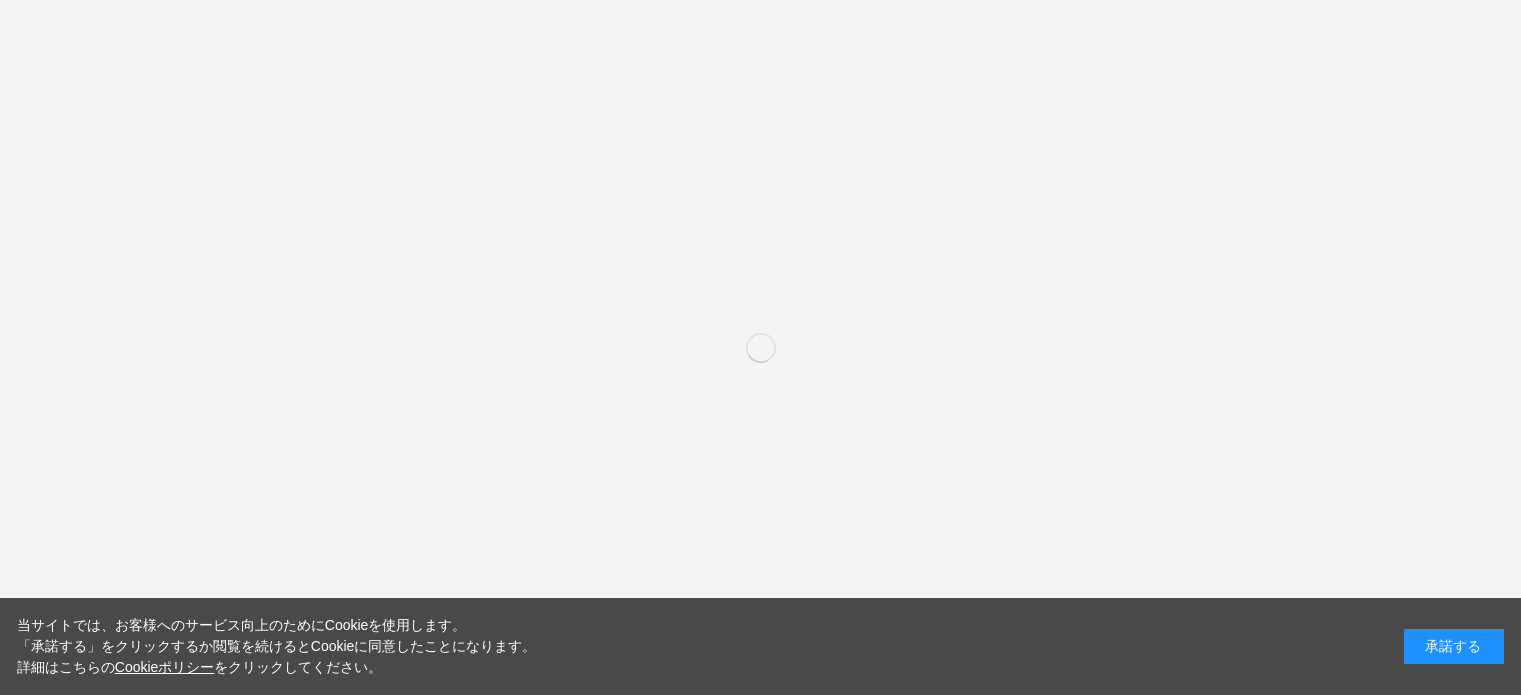 scroll, scrollTop: 0, scrollLeft: 0, axis: both 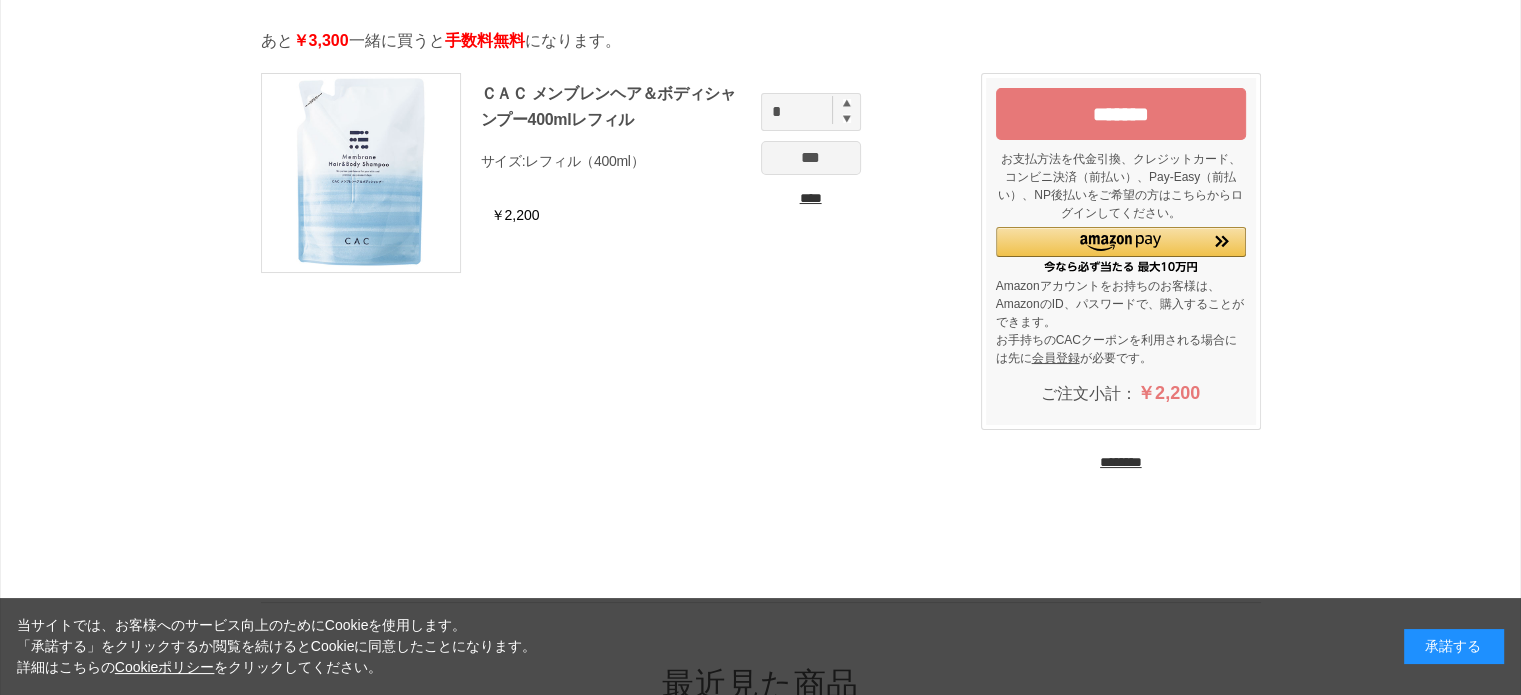 click on "********" at bounding box center [1121, 462] 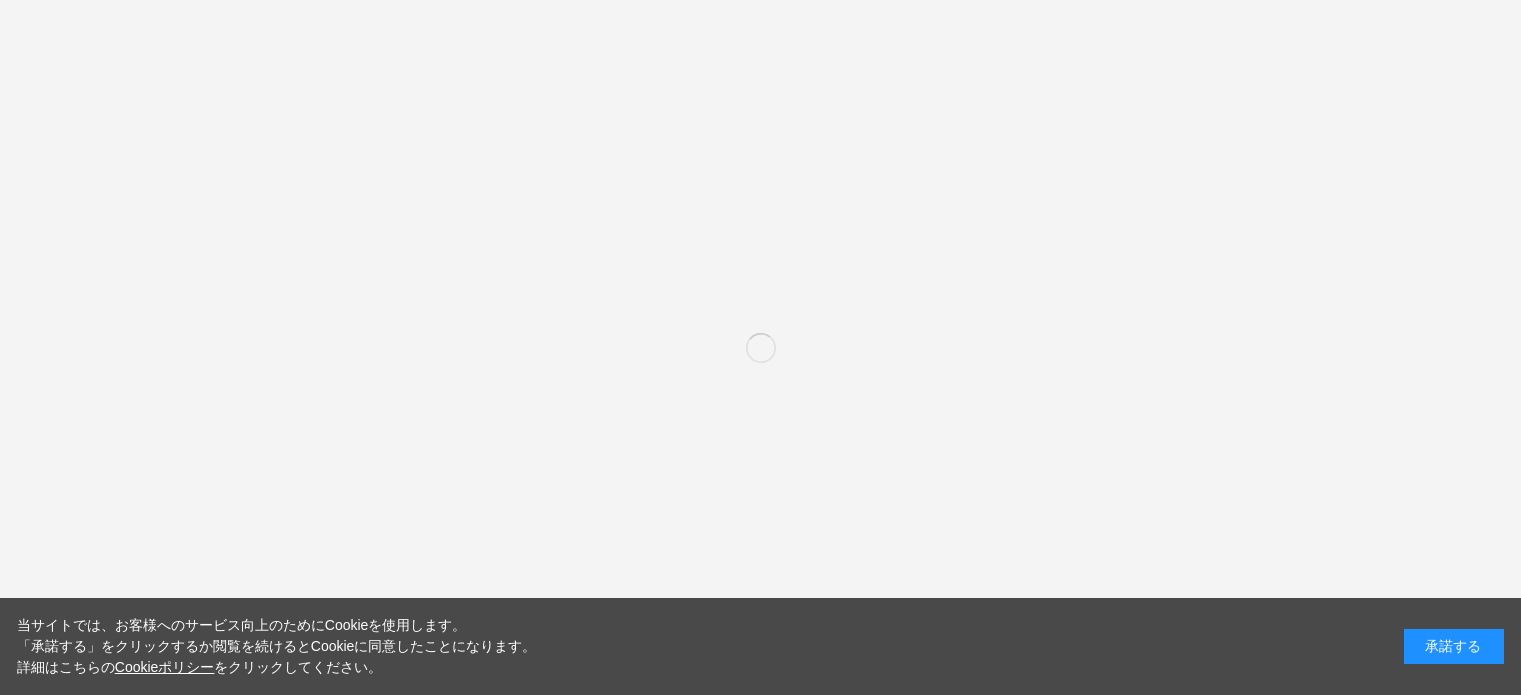 scroll, scrollTop: 0, scrollLeft: 0, axis: both 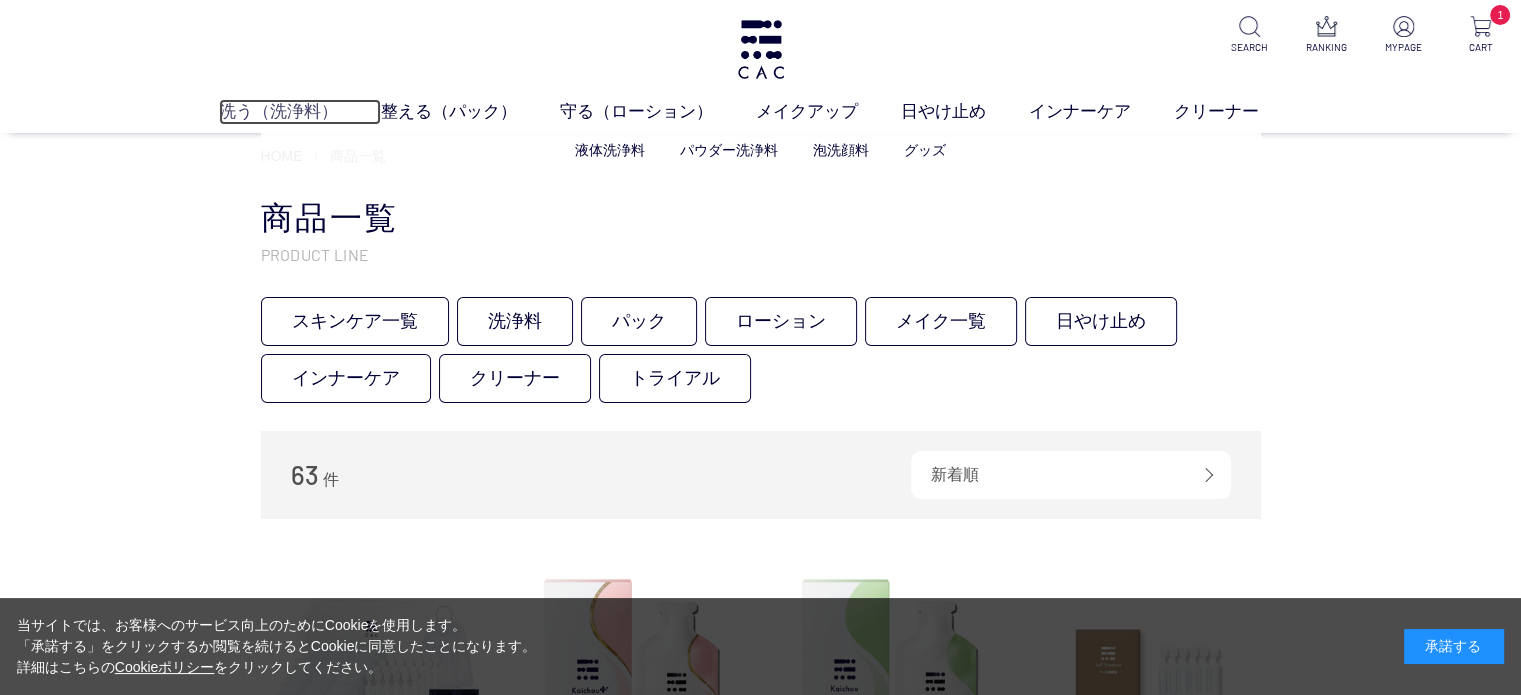 click on "洗う（洗浄料）" at bounding box center [300, 112] 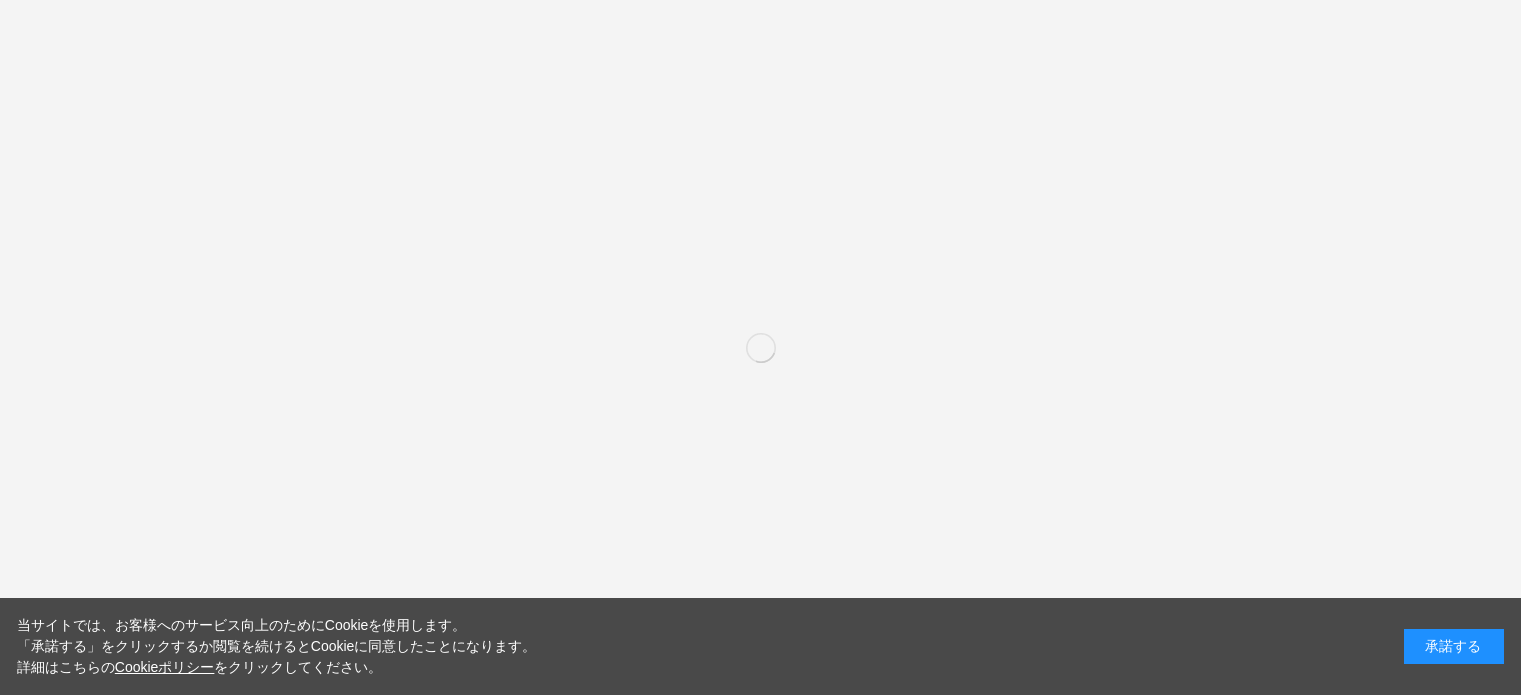 scroll, scrollTop: 0, scrollLeft: 0, axis: both 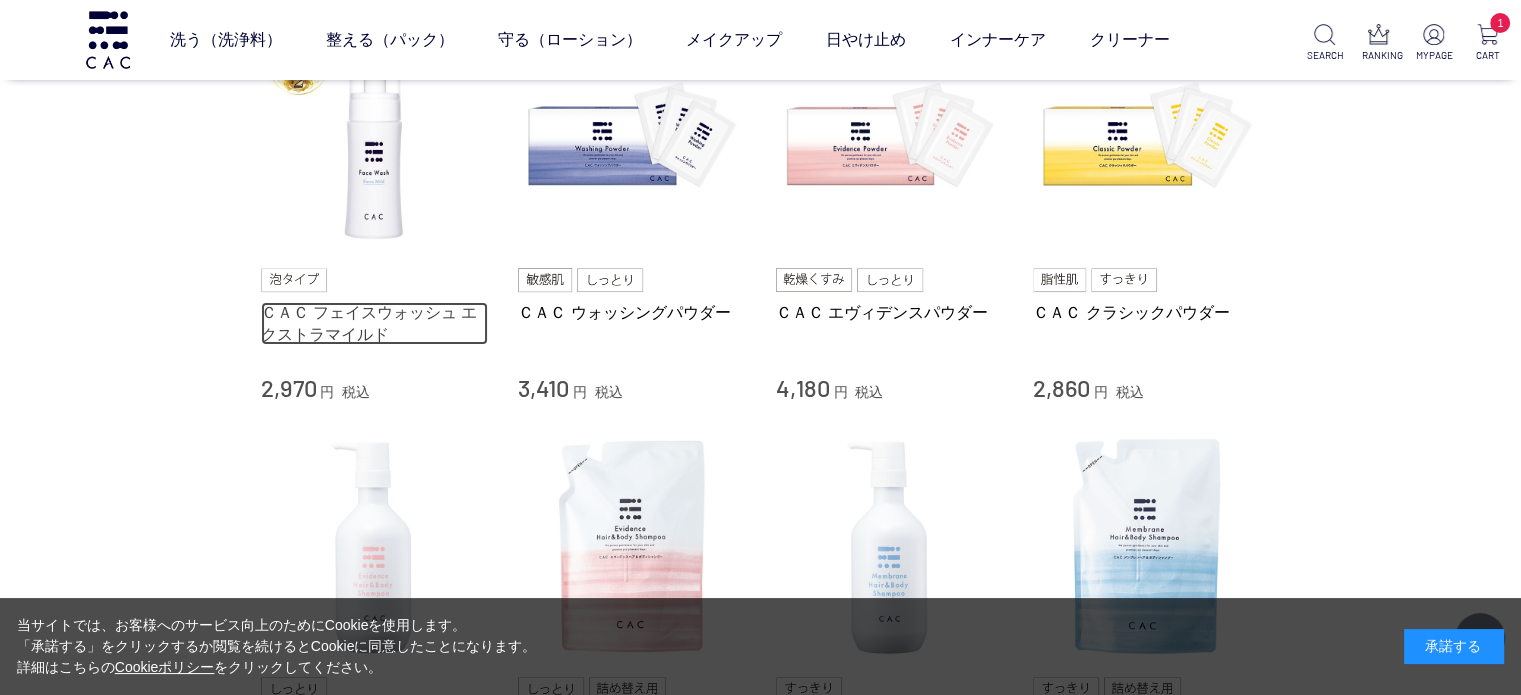click on "ＣＡＣ フェイスウォッシュ エクストラマイルド" at bounding box center (375, 323) 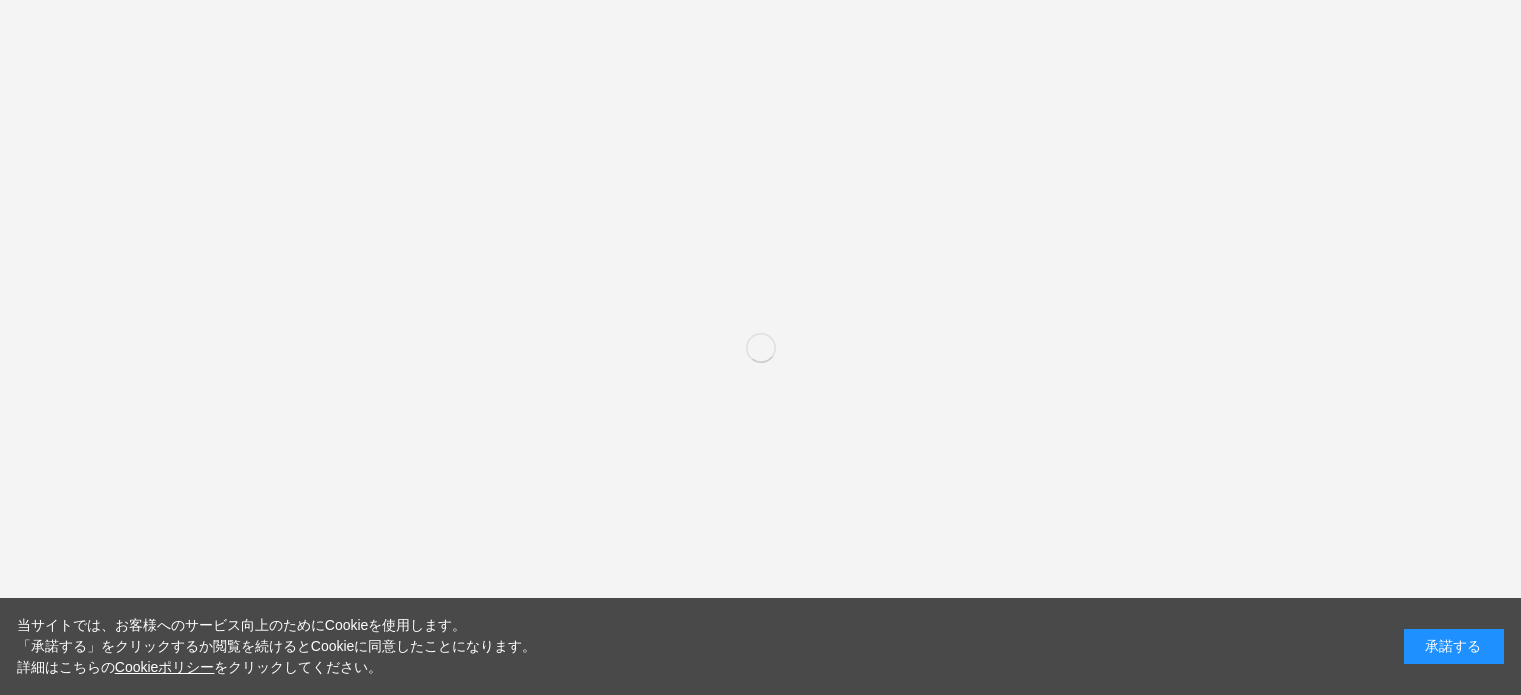 scroll, scrollTop: 0, scrollLeft: 0, axis: both 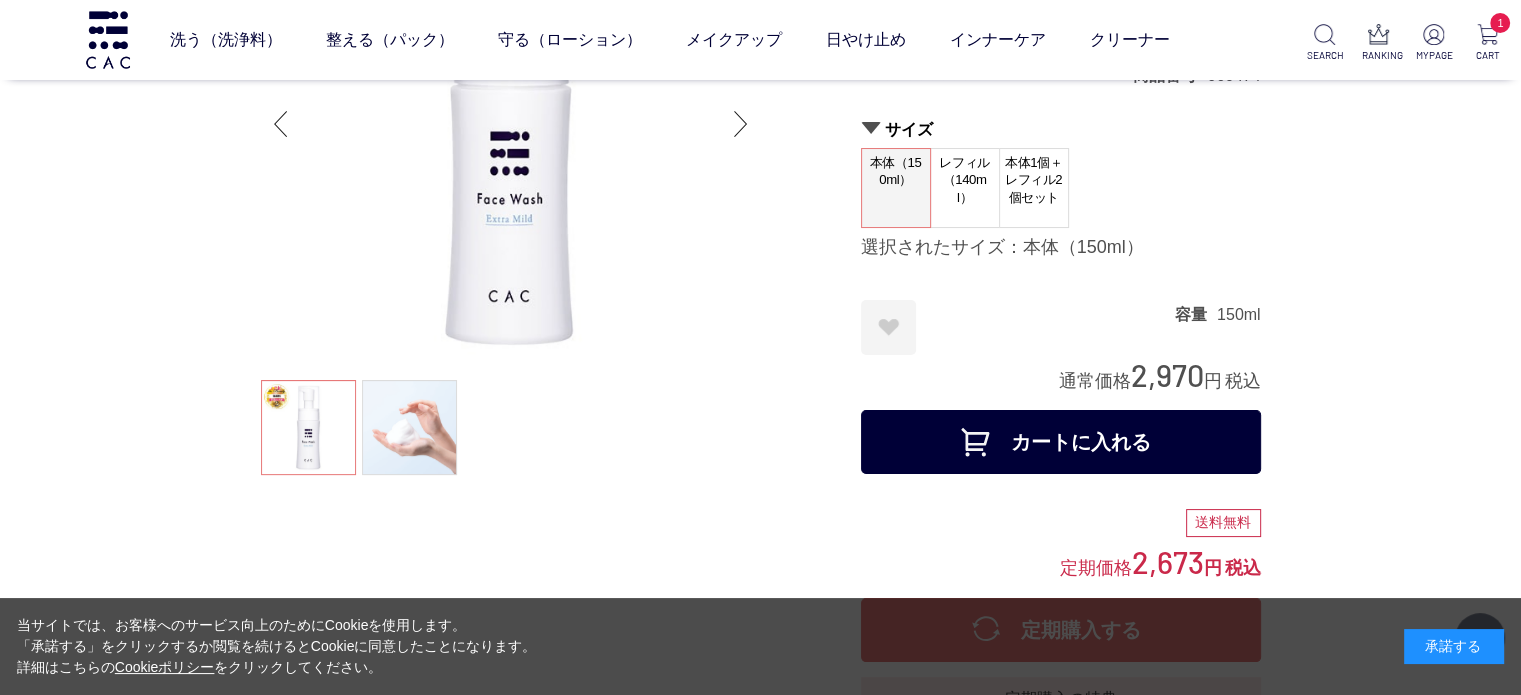 click on "カートに入れる" at bounding box center (1061, 442) 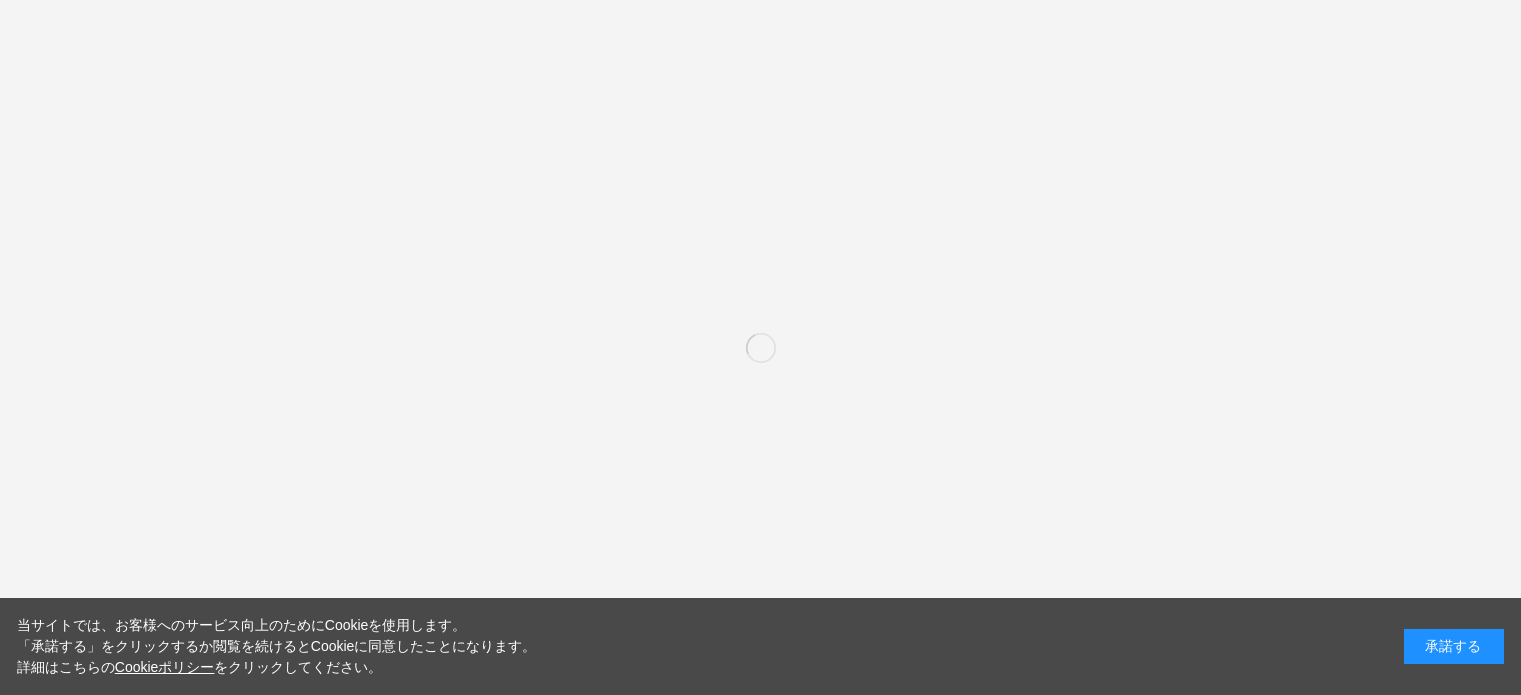 scroll, scrollTop: 0, scrollLeft: 0, axis: both 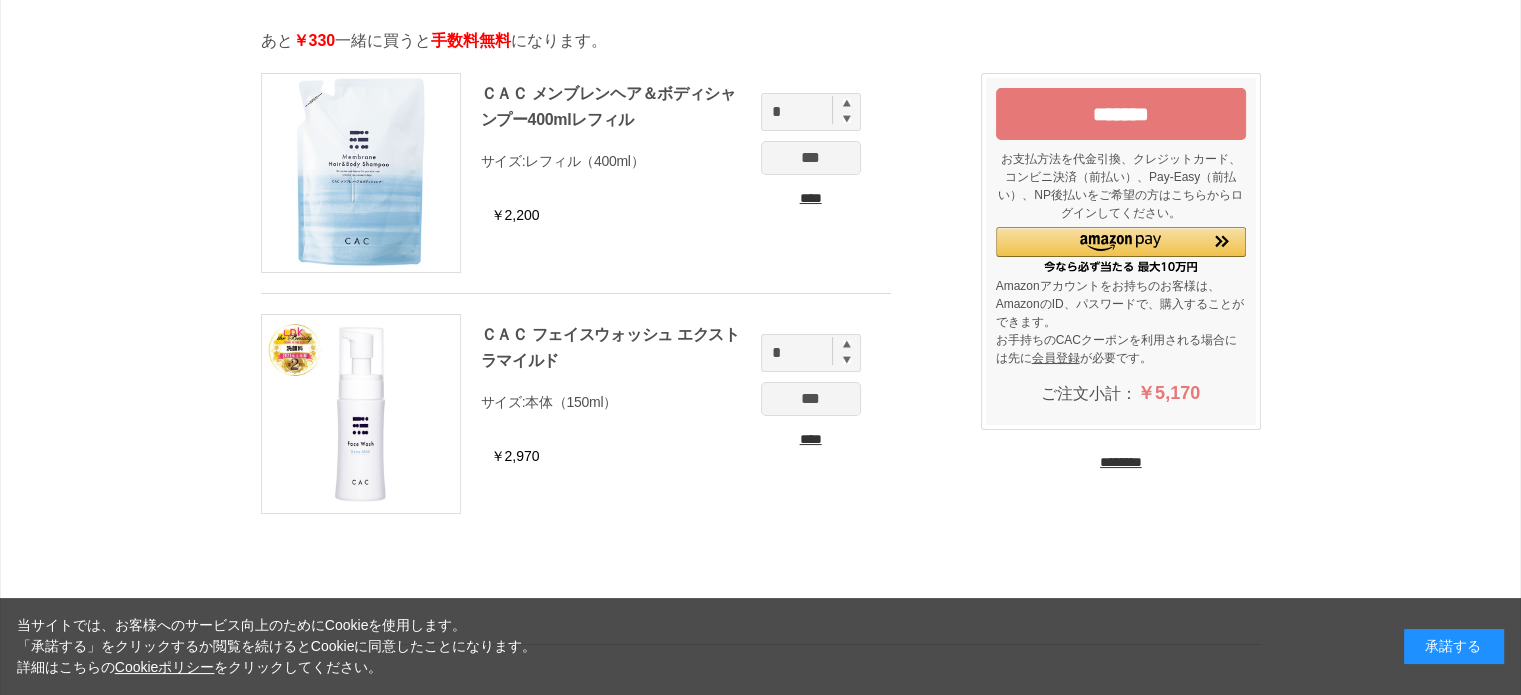click on "********" at bounding box center [1121, 462] 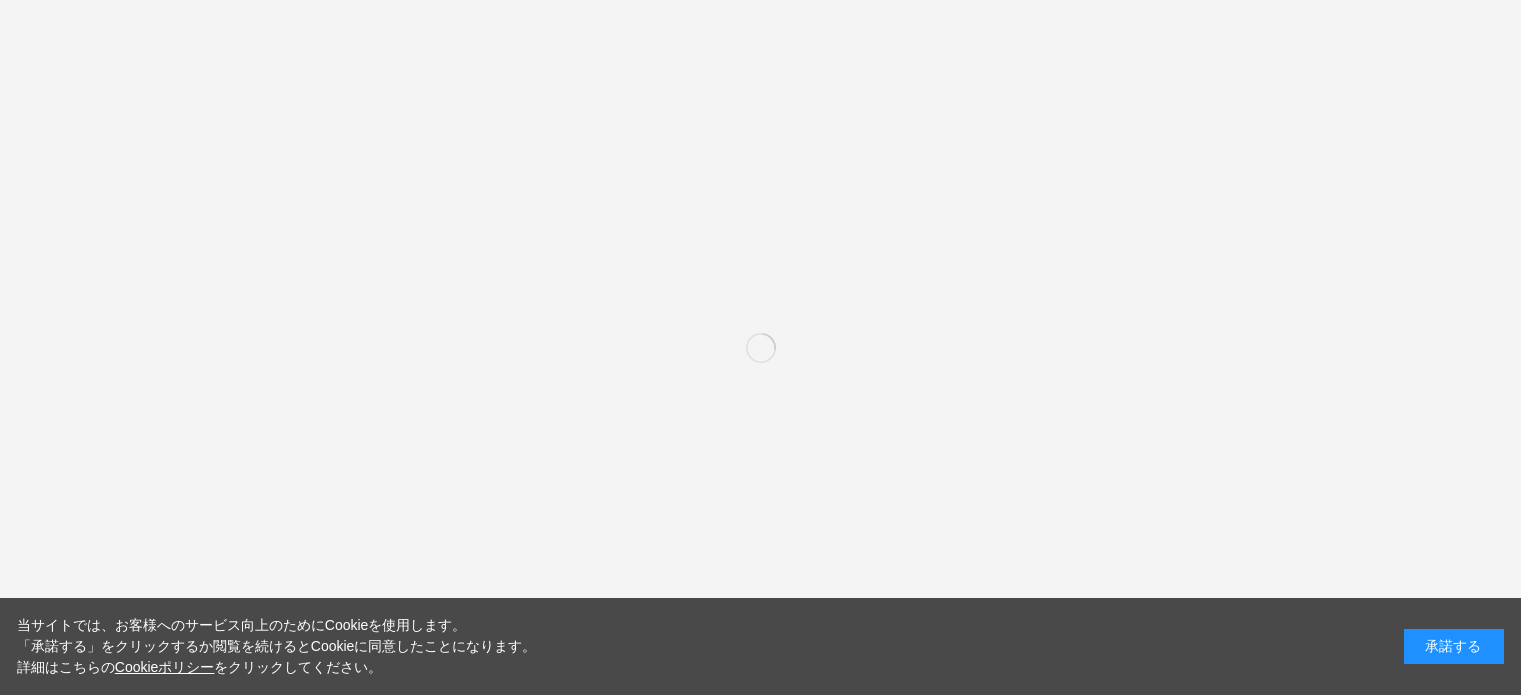scroll, scrollTop: 0, scrollLeft: 0, axis: both 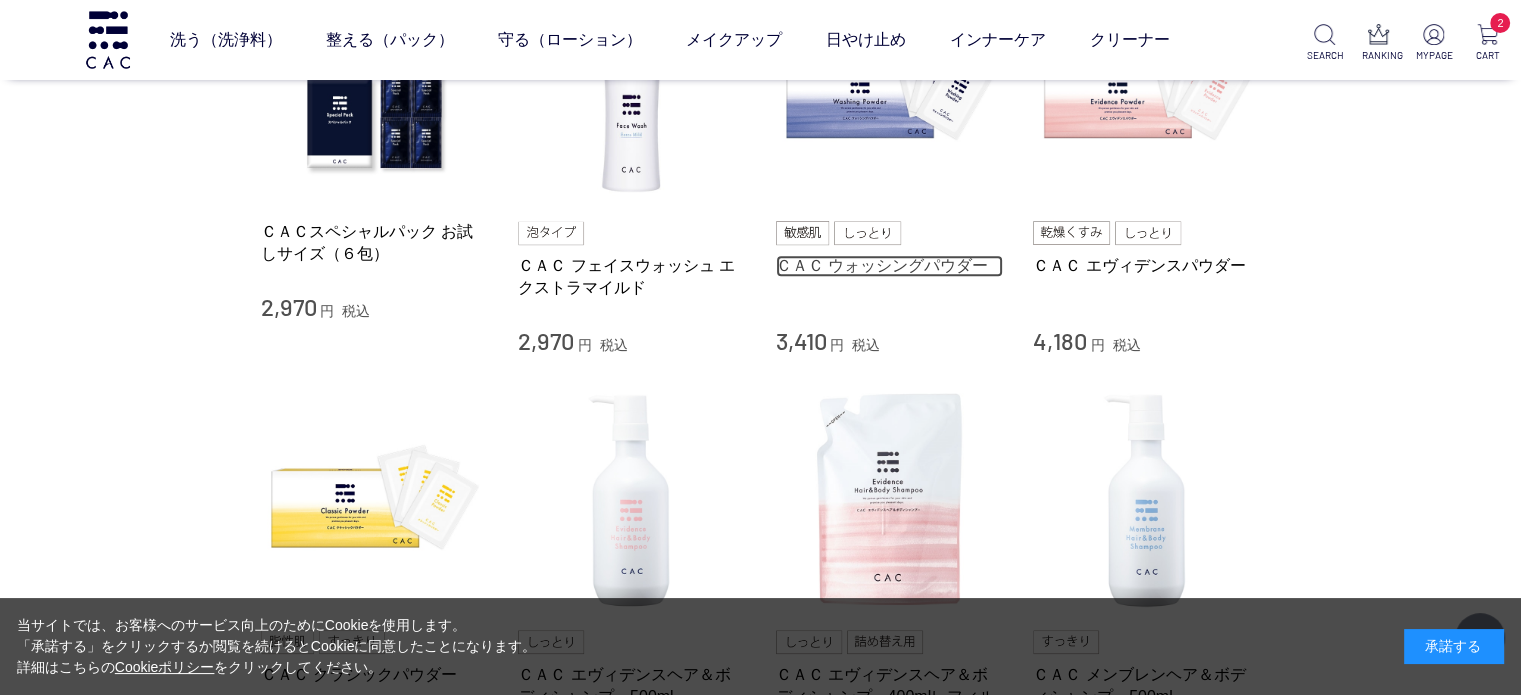click on "ＣＡＣ ウォッシングパウダー" at bounding box center (890, 265) 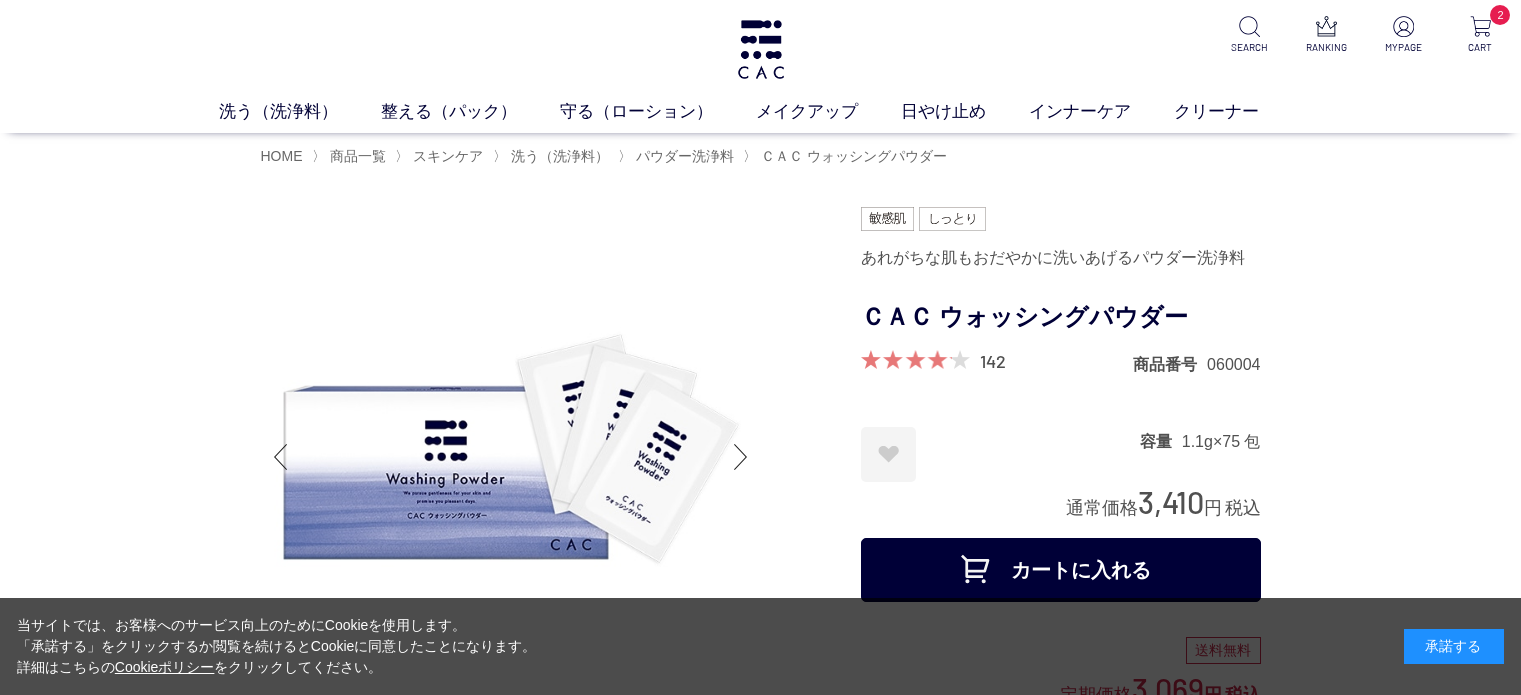 scroll, scrollTop: 0, scrollLeft: 0, axis: both 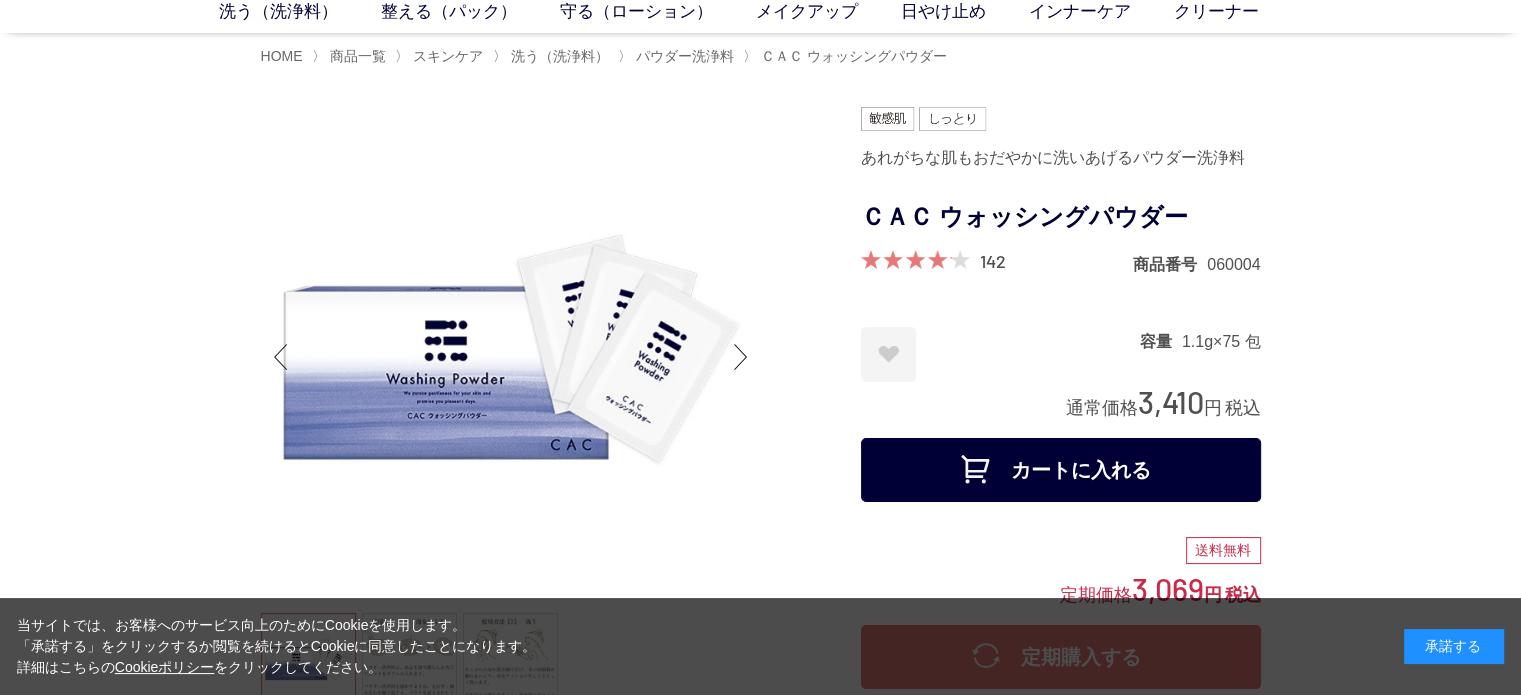 click on "カートに入れる" at bounding box center (1061, 470) 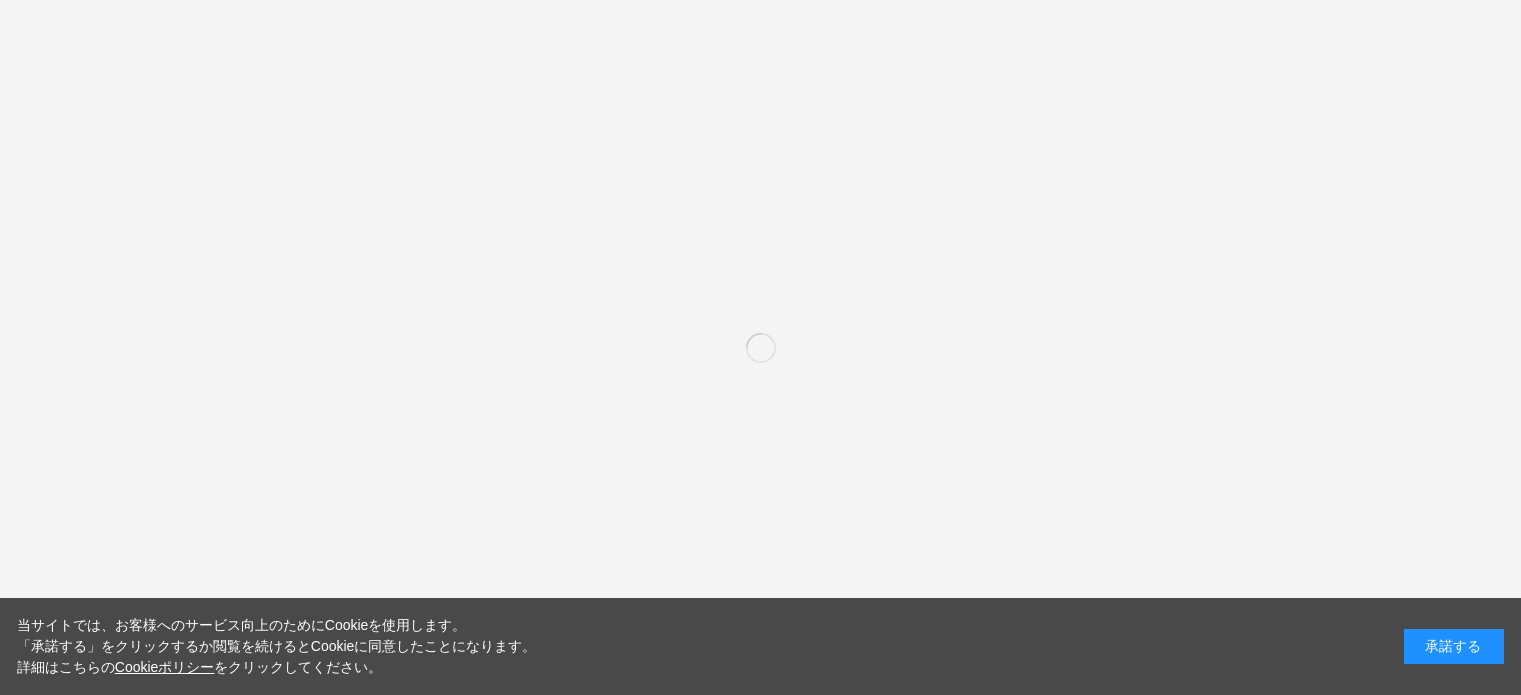 scroll, scrollTop: 0, scrollLeft: 0, axis: both 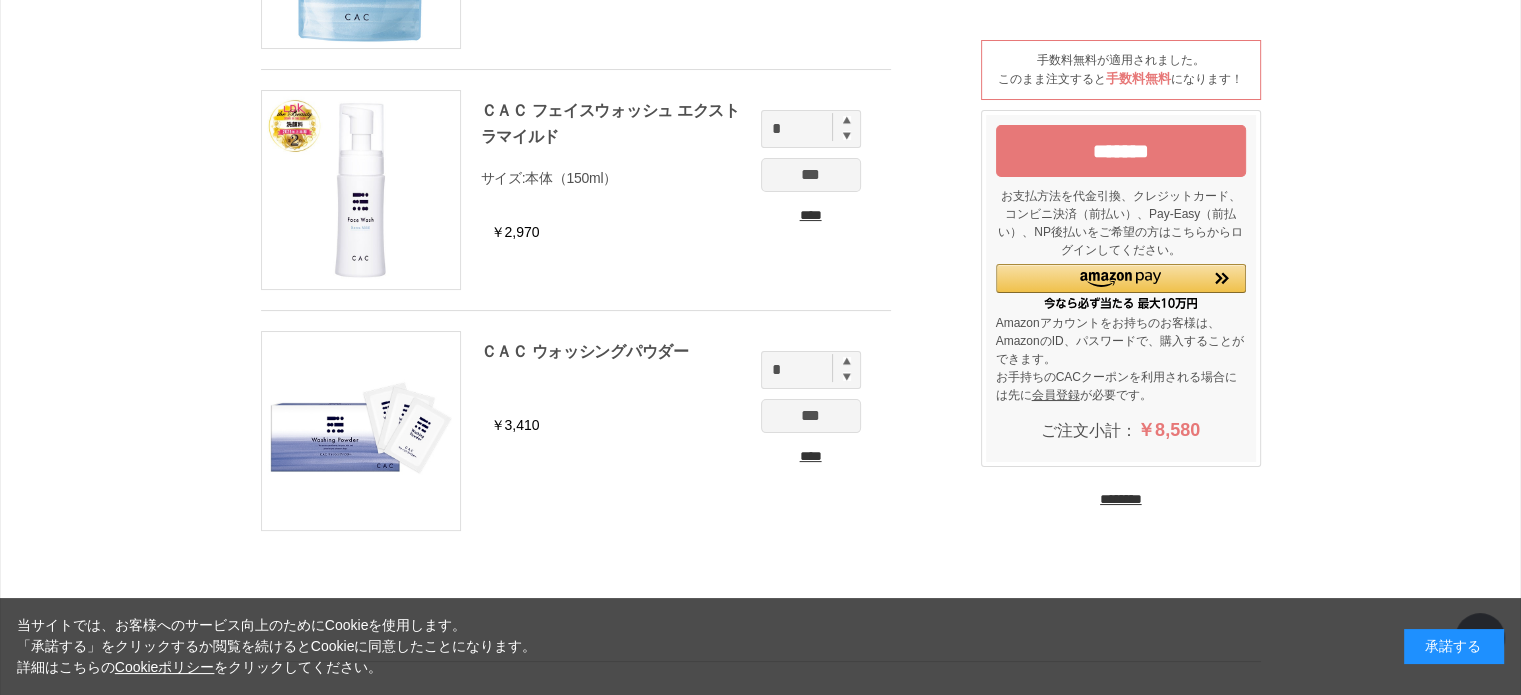 click on "*******" at bounding box center (1121, 151) 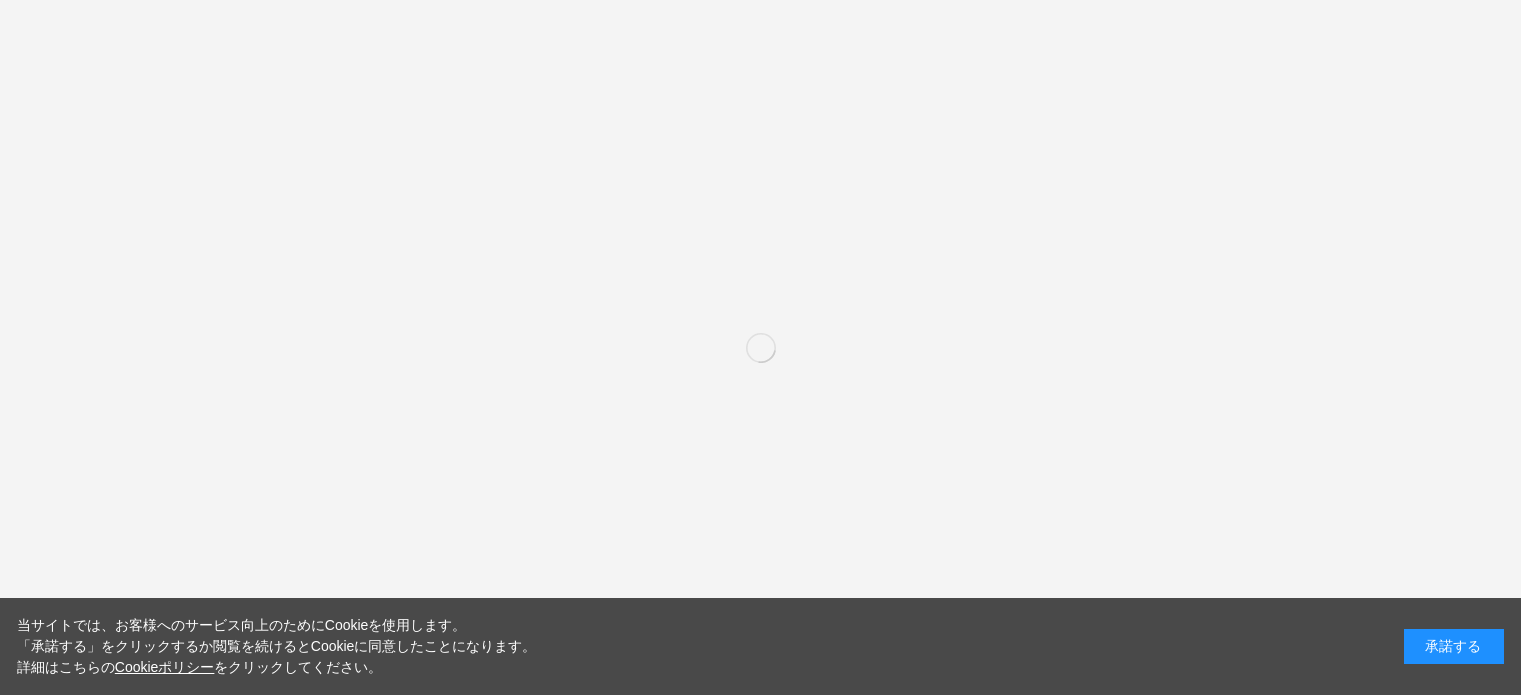 scroll, scrollTop: 0, scrollLeft: 0, axis: both 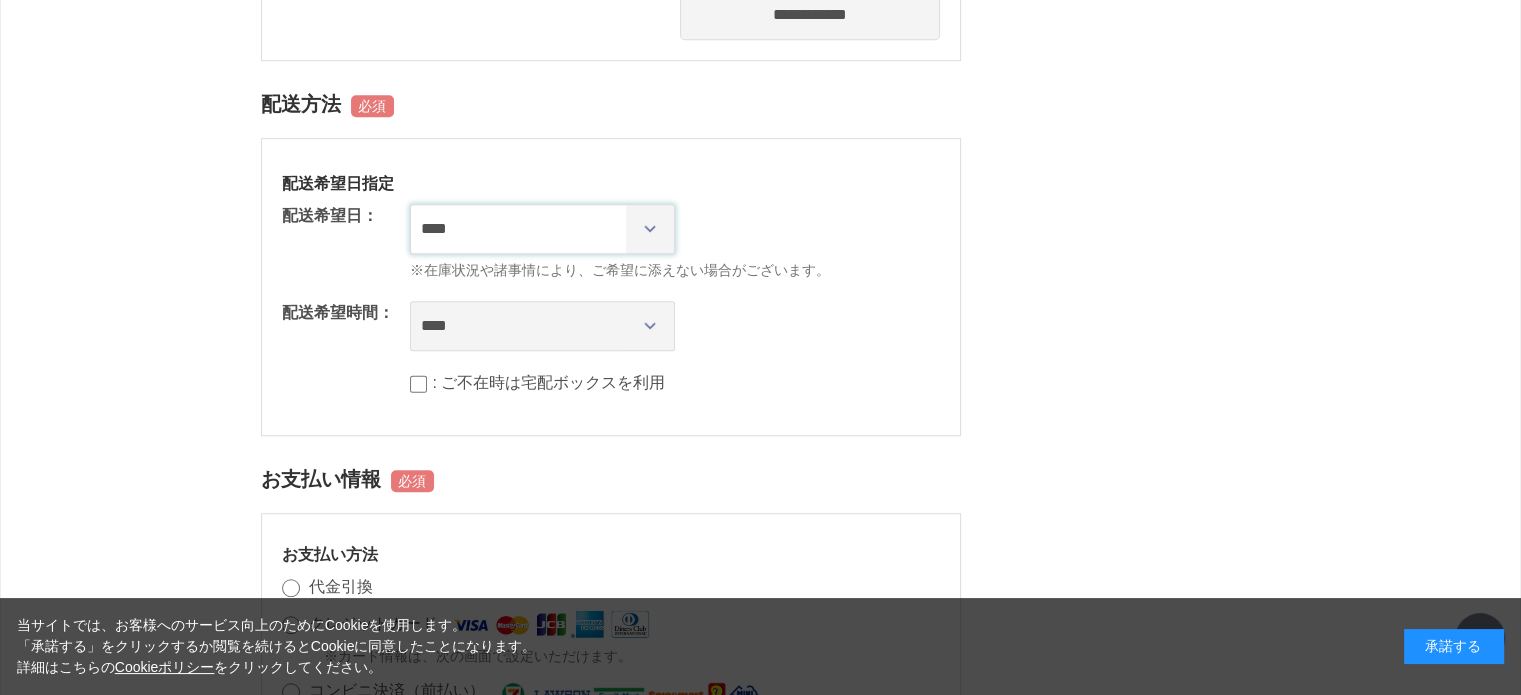 click on "**********" at bounding box center (542, 229) 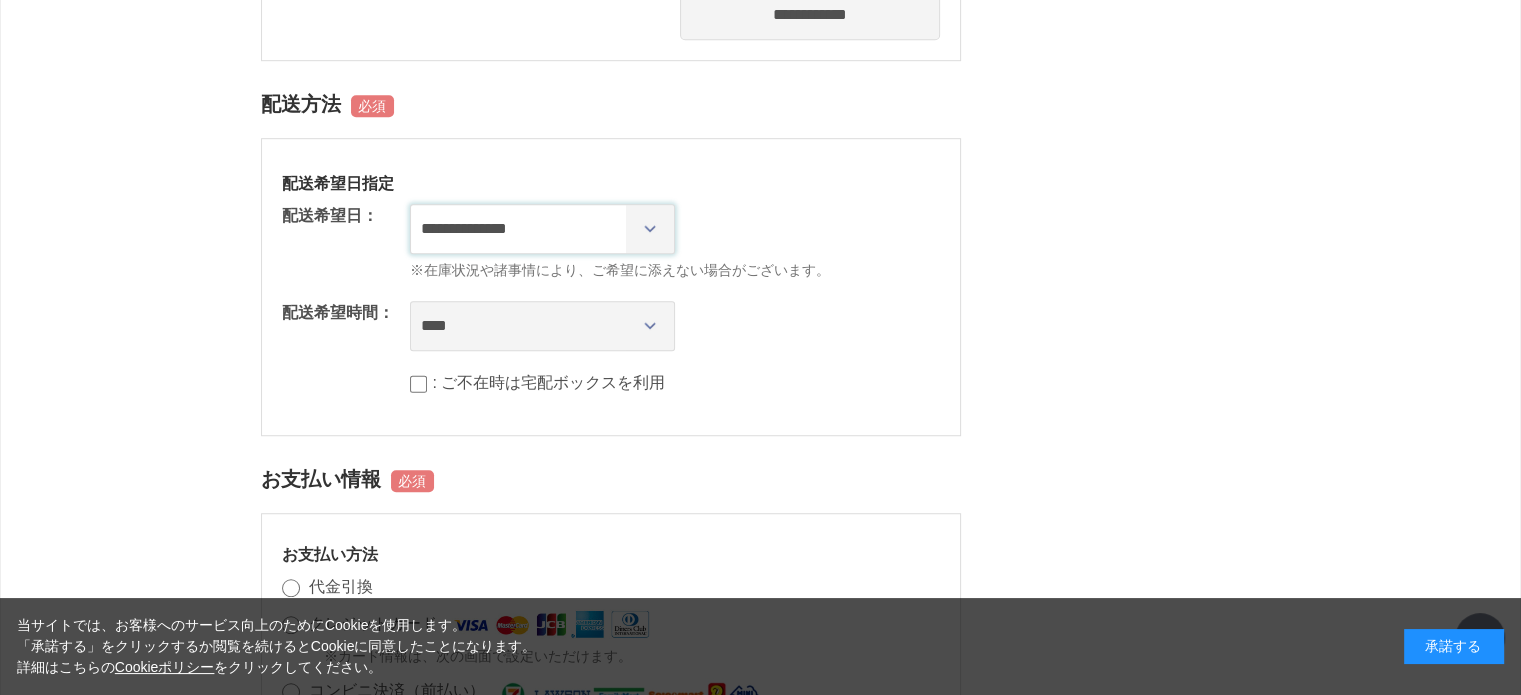 click on "**********" at bounding box center (542, 229) 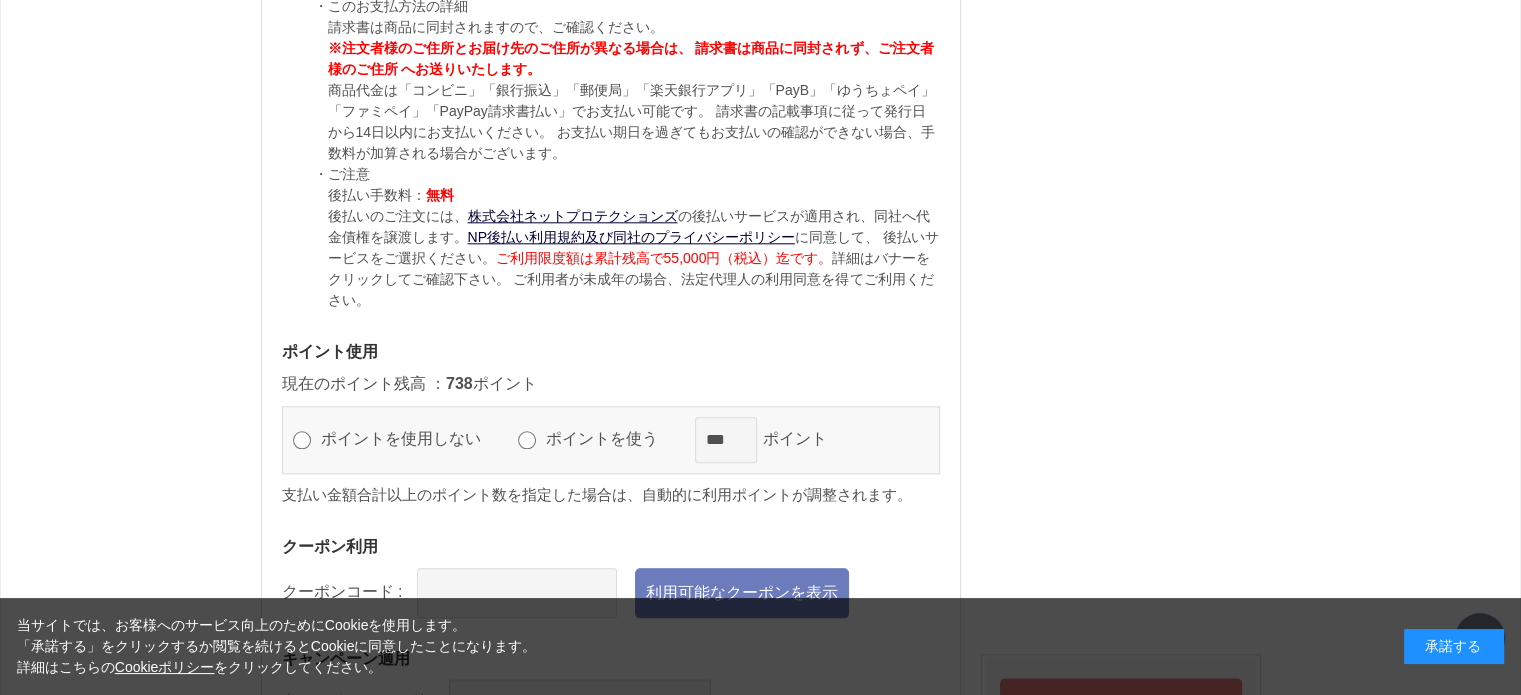 scroll, scrollTop: 2200, scrollLeft: 0, axis: vertical 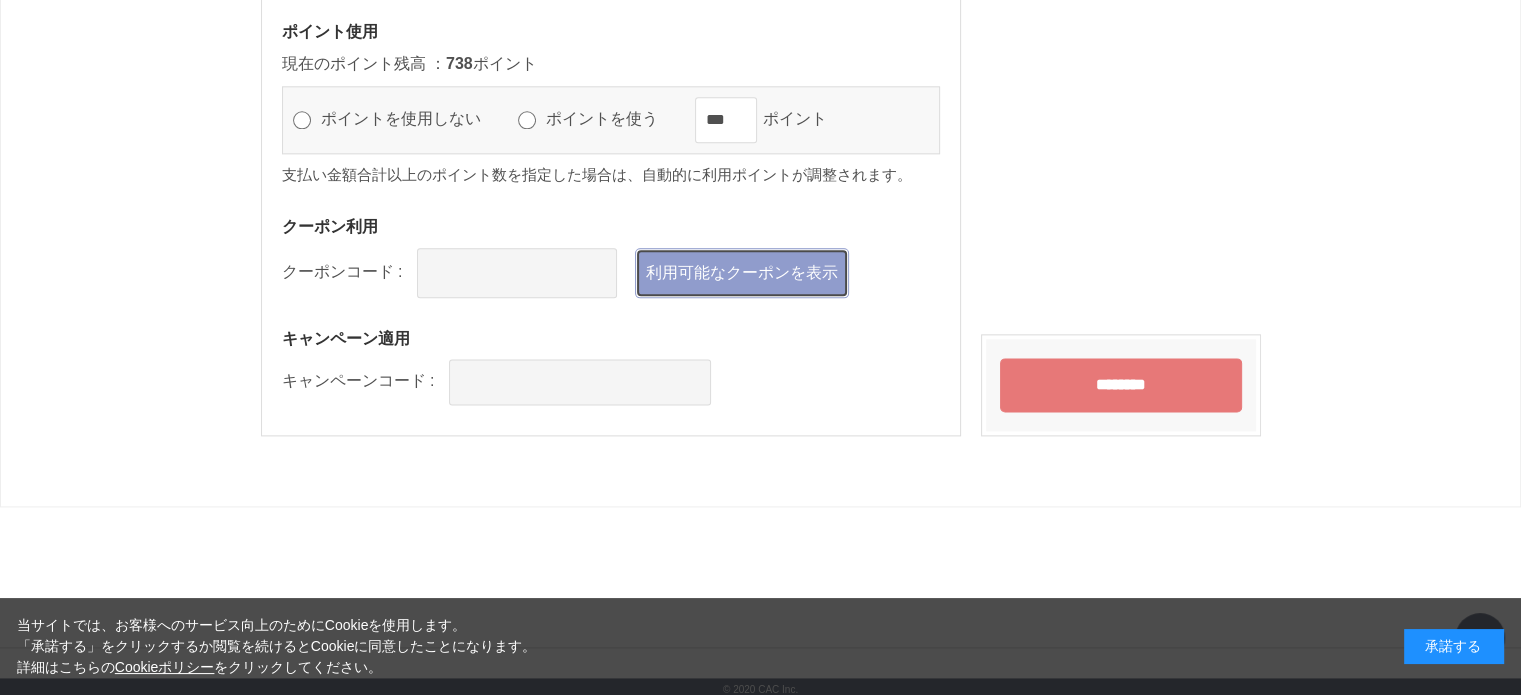 click on "利用可能なクーポンを表示" at bounding box center (742, 273) 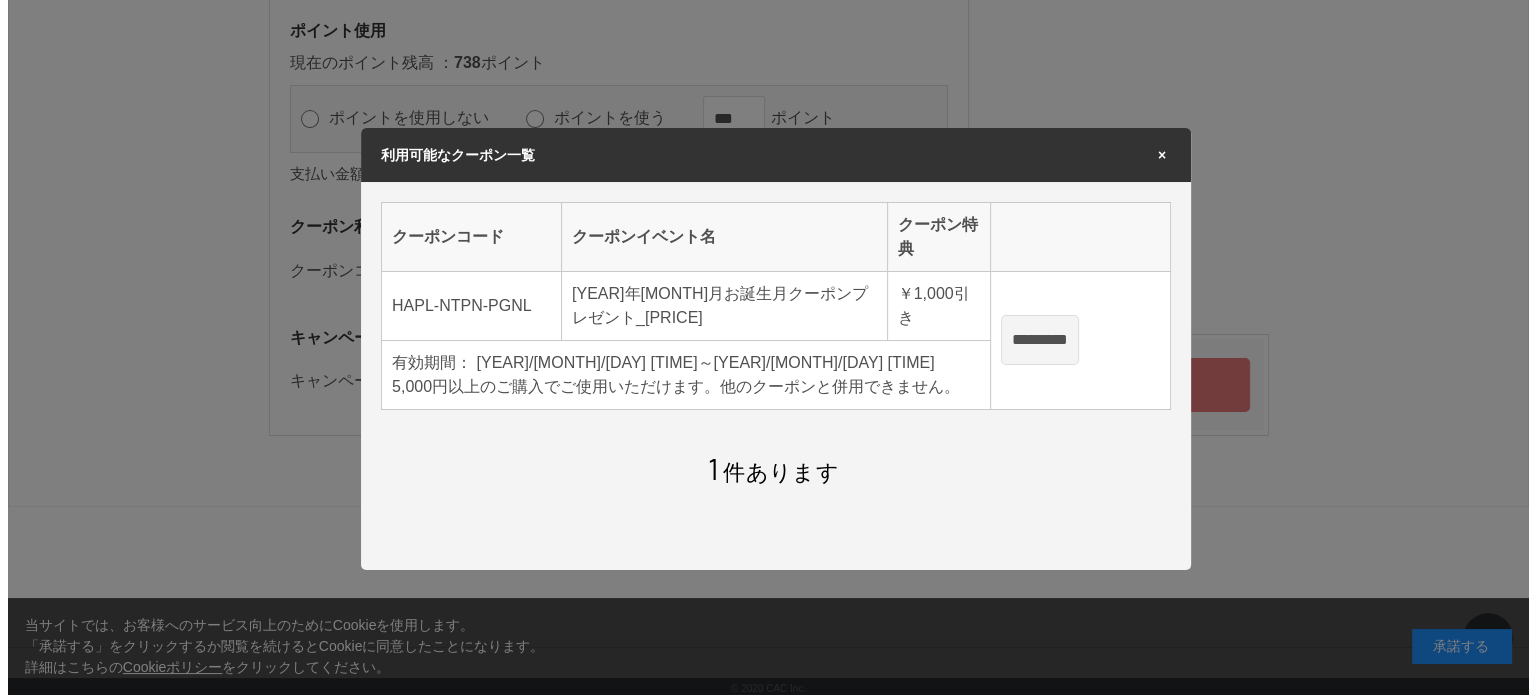 scroll, scrollTop: 0, scrollLeft: 0, axis: both 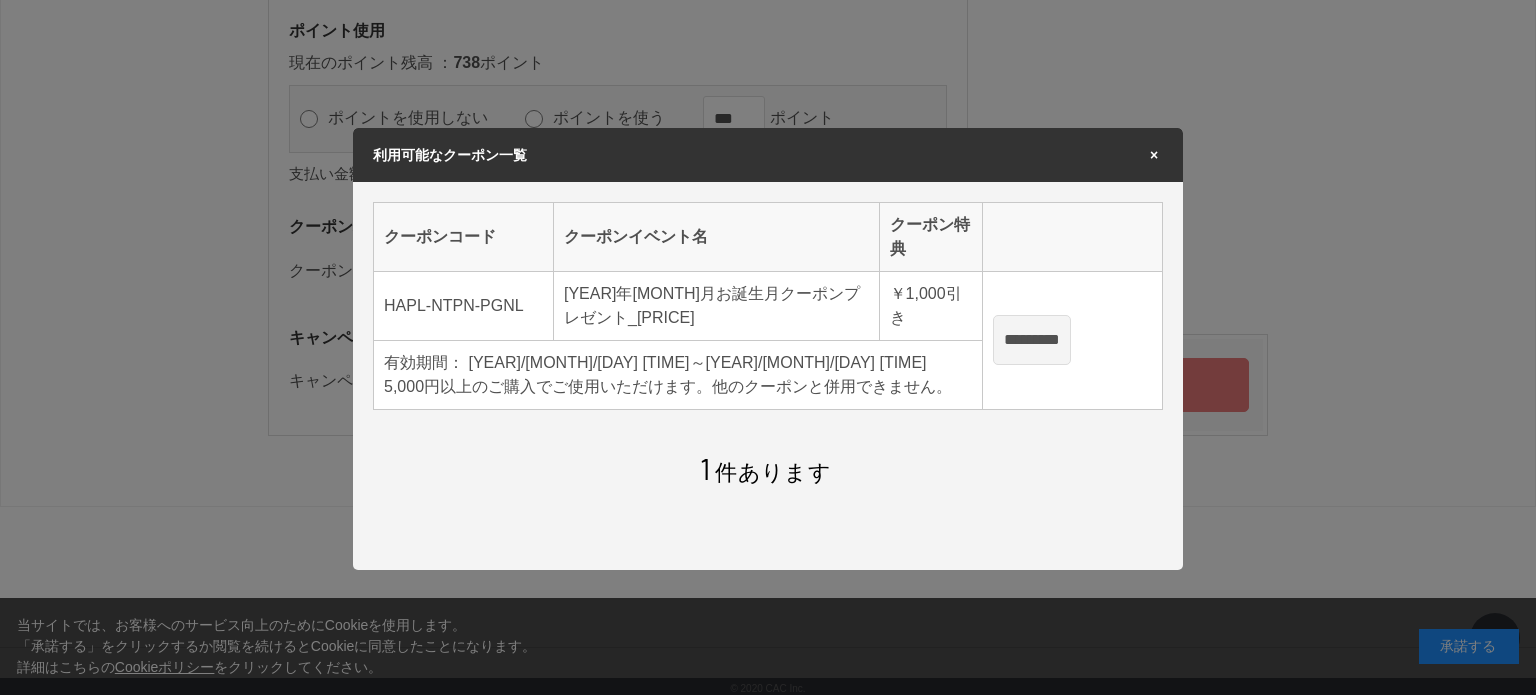 click on "*********" at bounding box center [1032, 340] 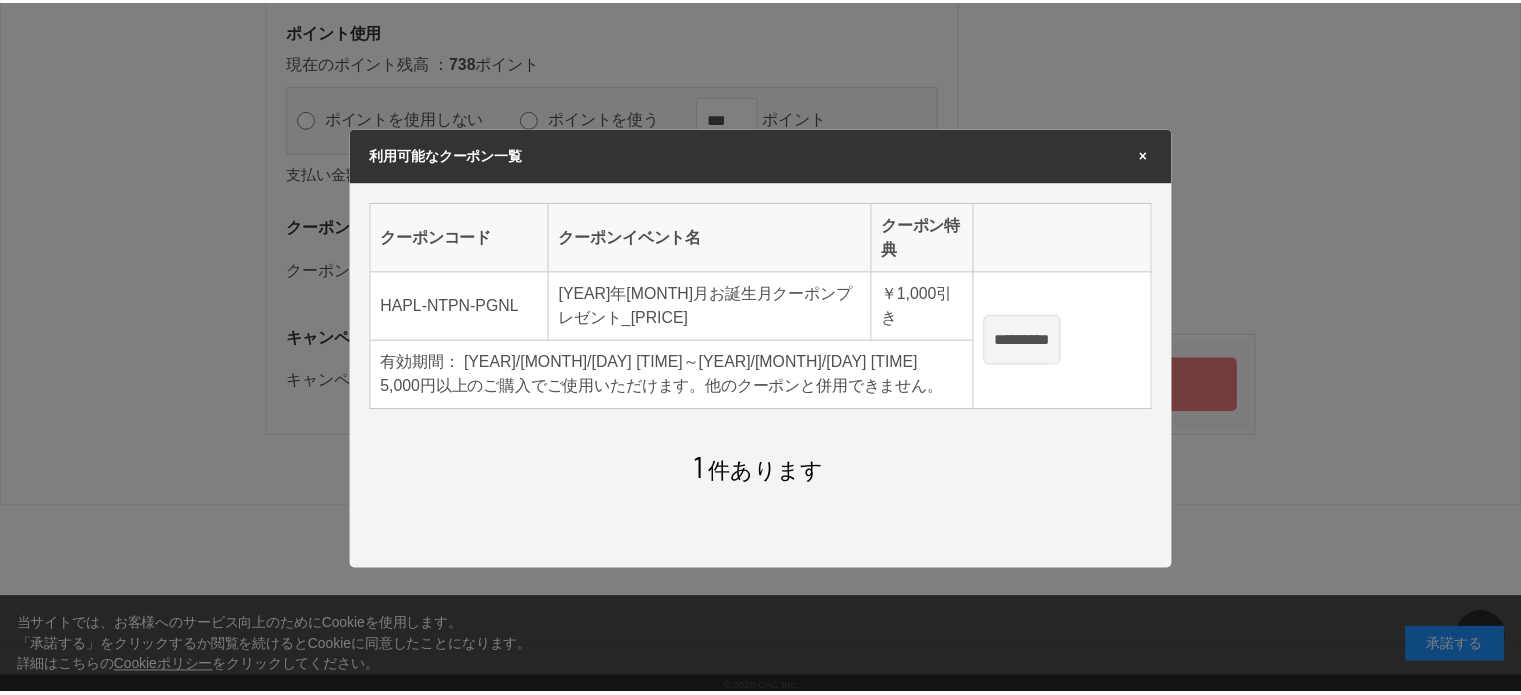 scroll, scrollTop: 2517, scrollLeft: 0, axis: vertical 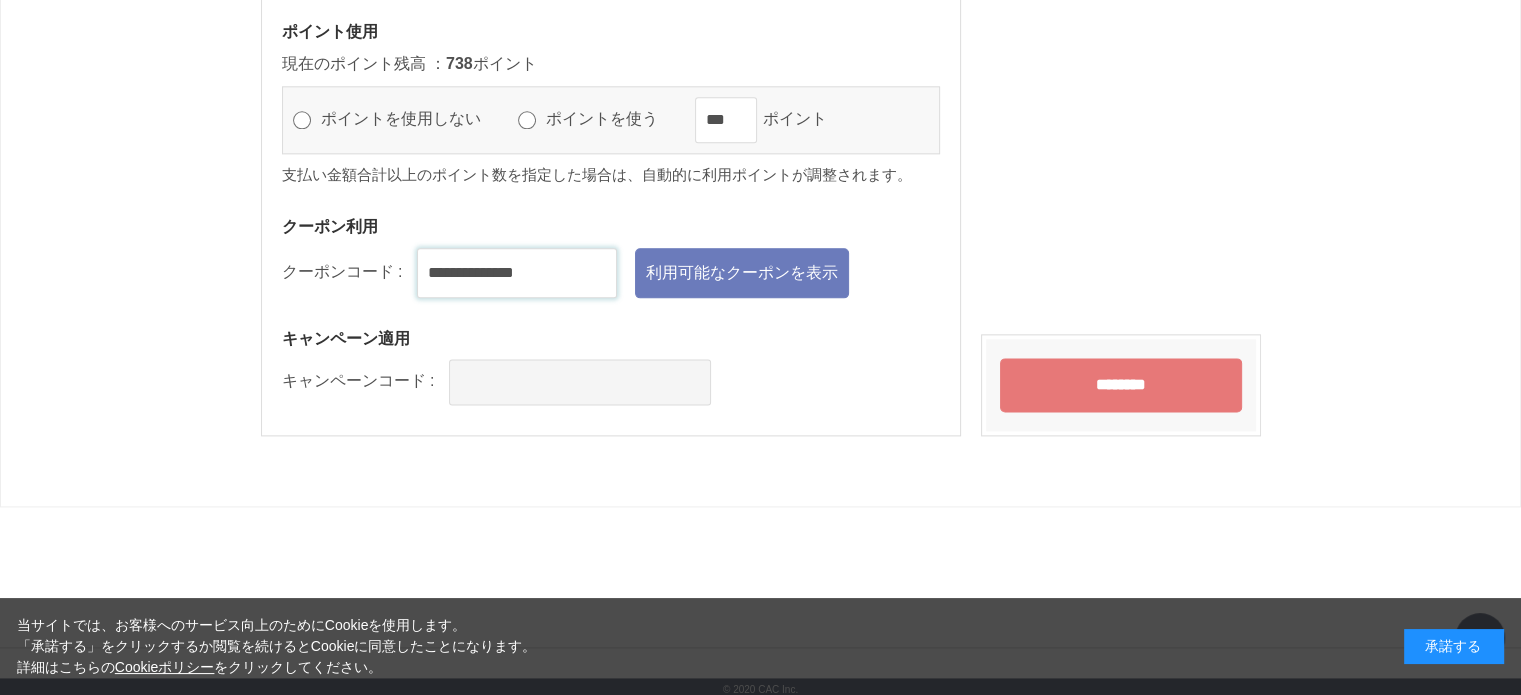click on "**********" at bounding box center [517, 273] 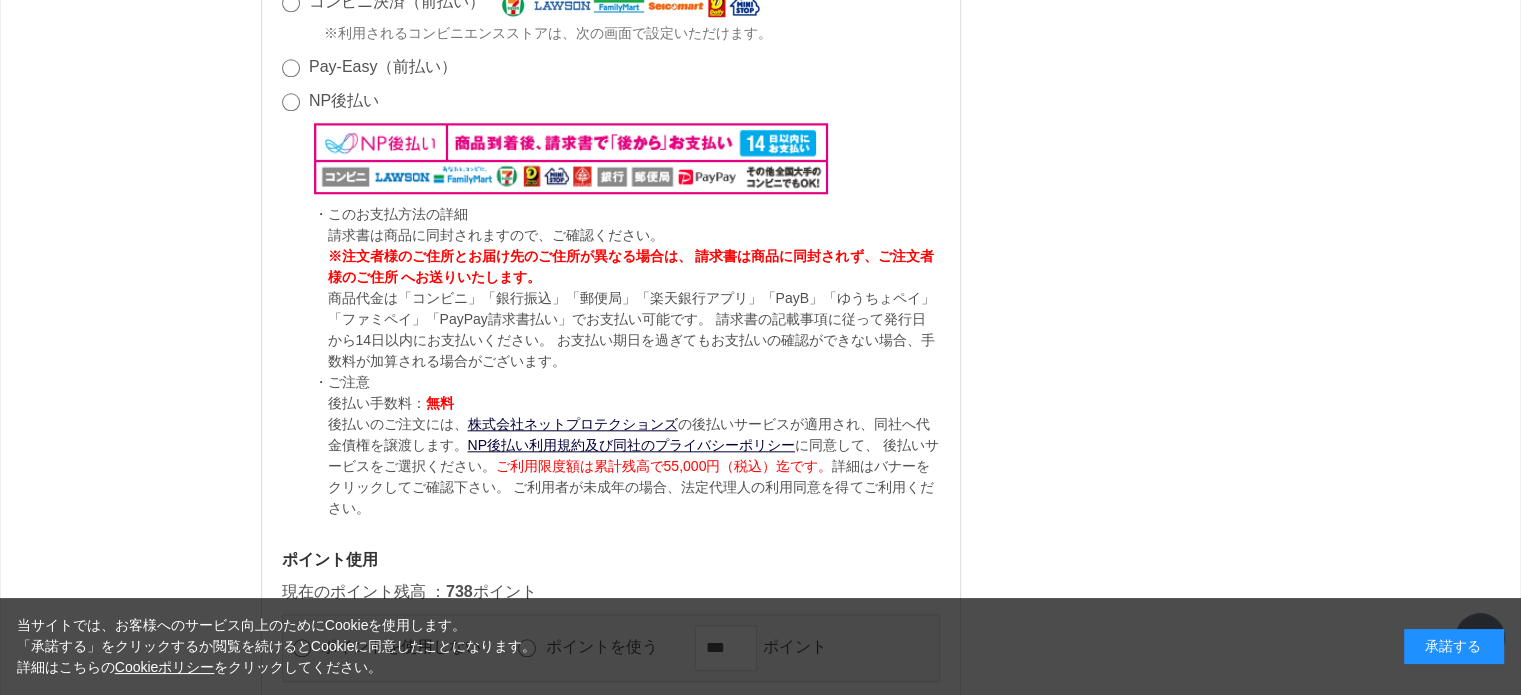 scroll, scrollTop: 2517, scrollLeft: 0, axis: vertical 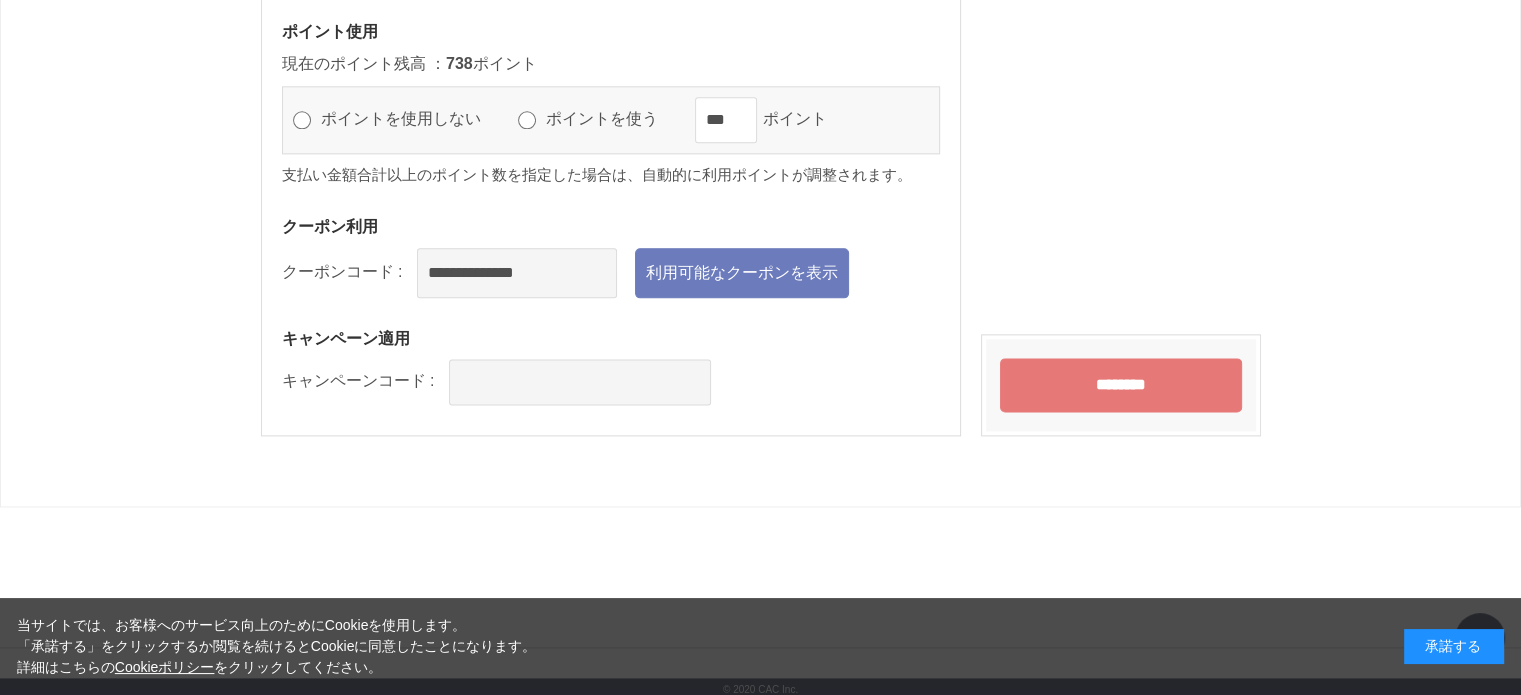 click on "********" at bounding box center (1121, 385) 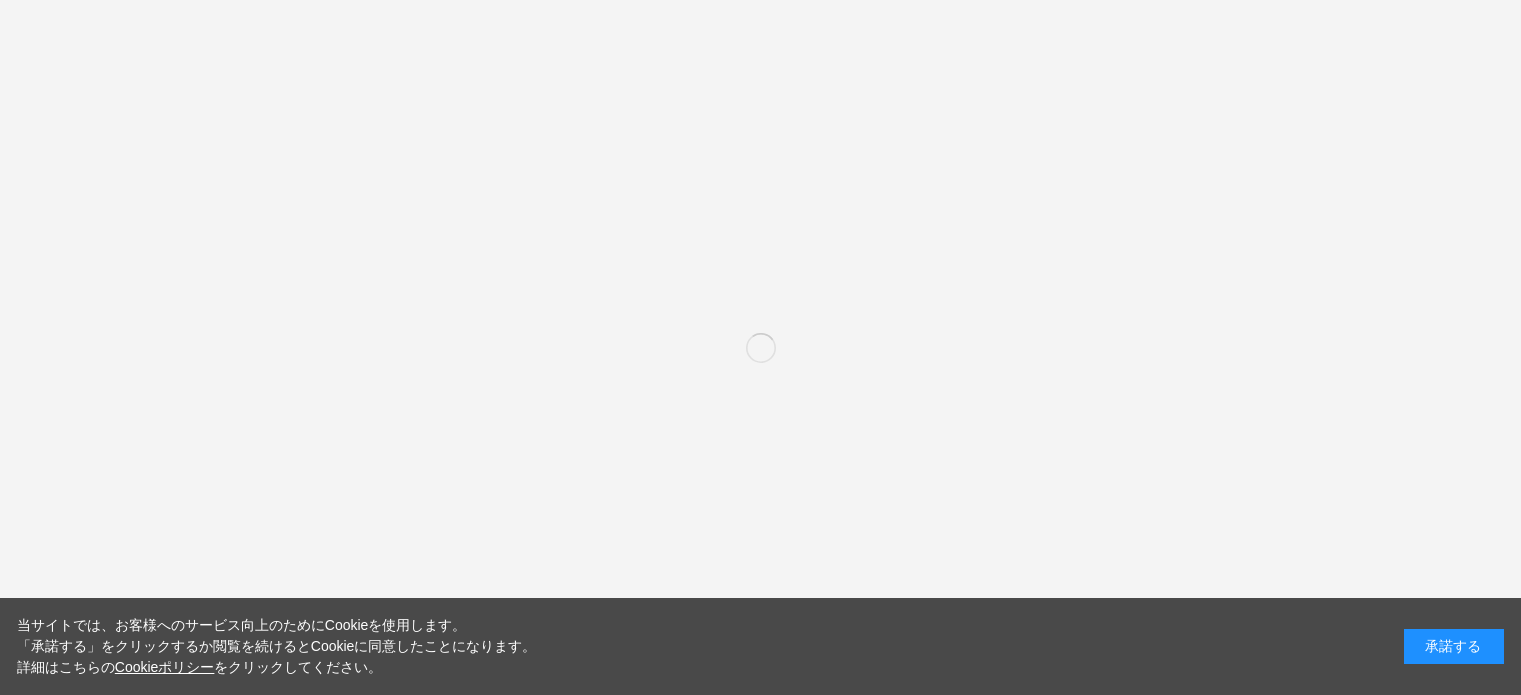 scroll, scrollTop: 0, scrollLeft: 0, axis: both 